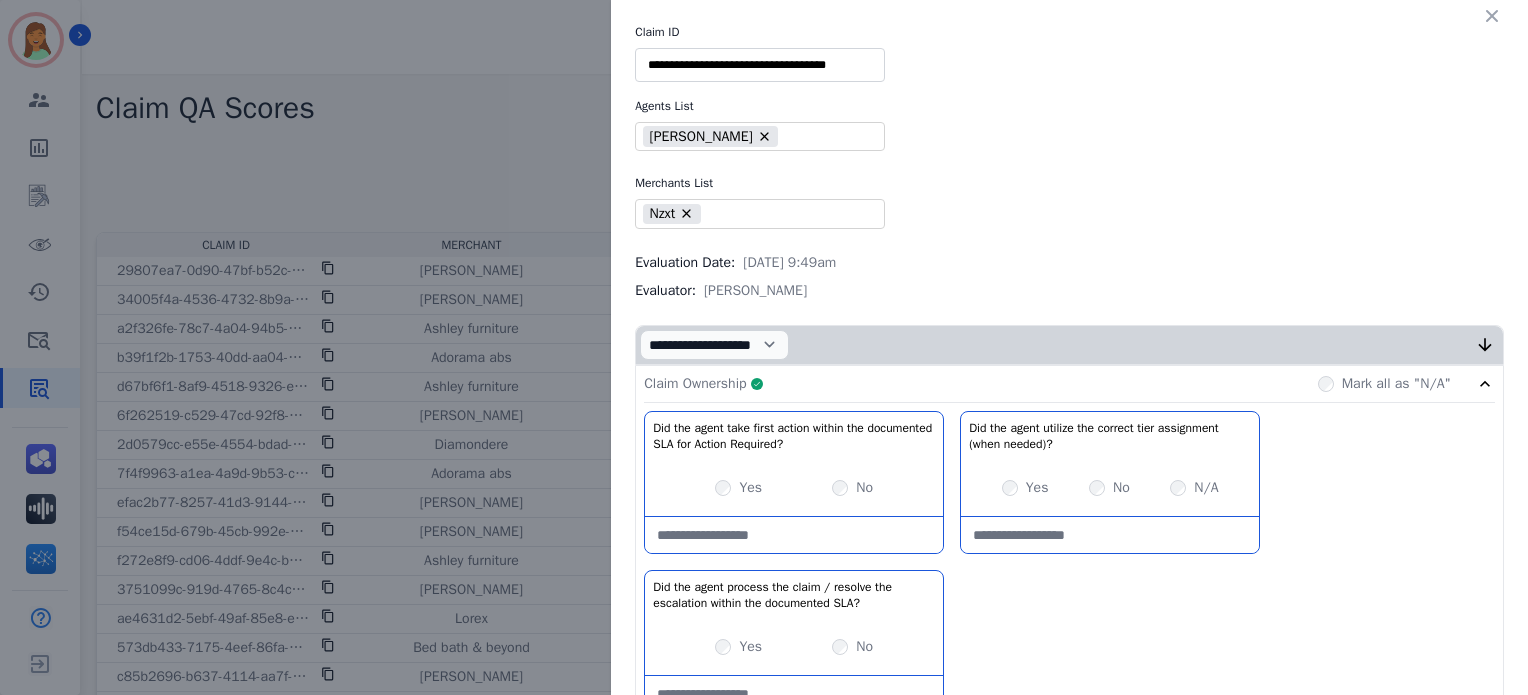 scroll, scrollTop: 0, scrollLeft: 0, axis: both 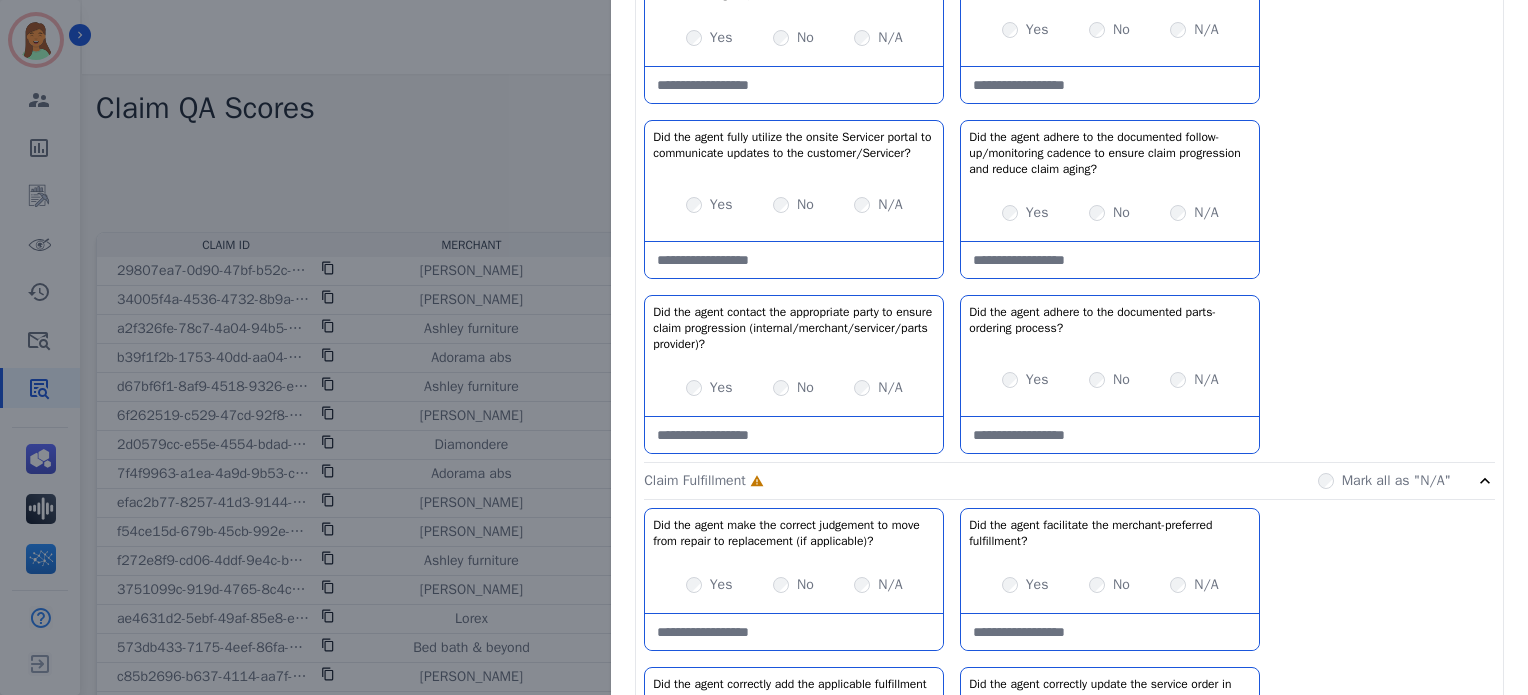 click on "Yes     No     N/A" at bounding box center (1110, 213) 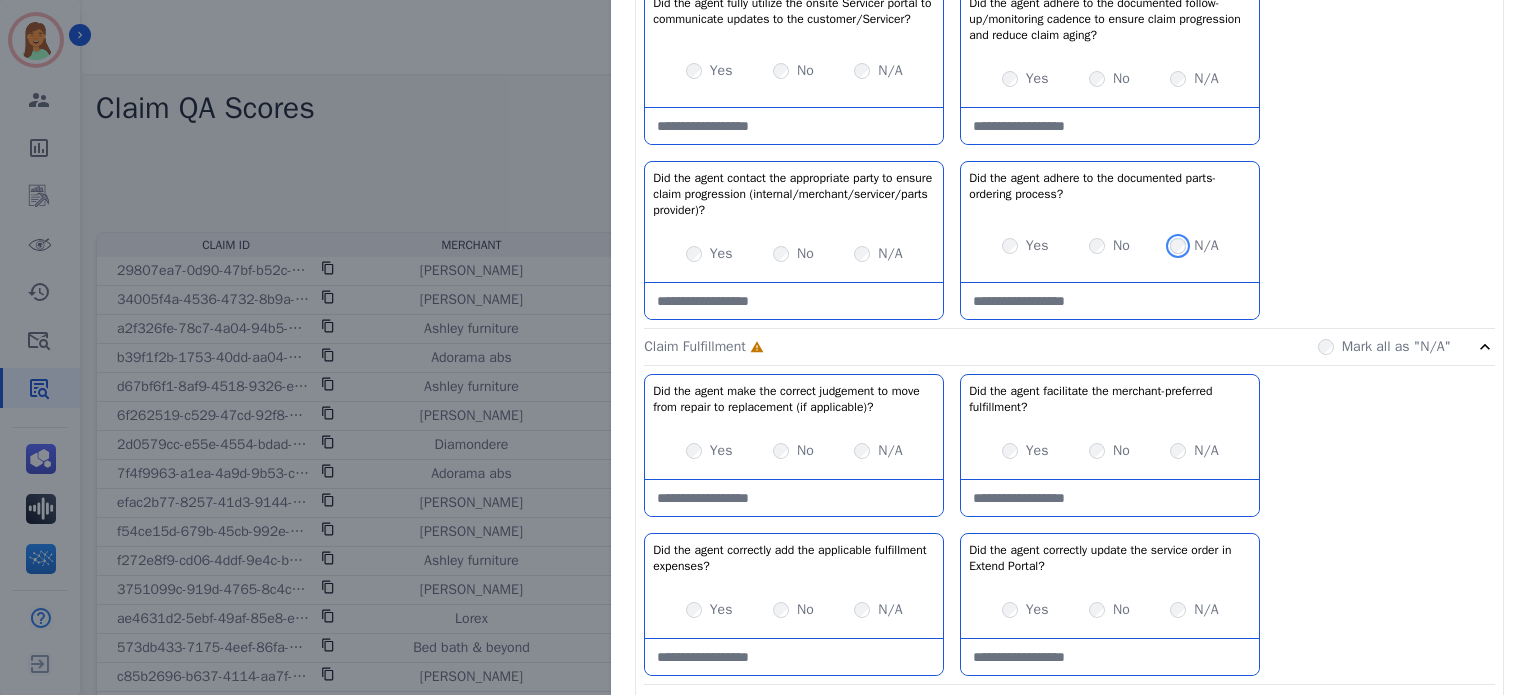 scroll, scrollTop: 1460, scrollLeft: 0, axis: vertical 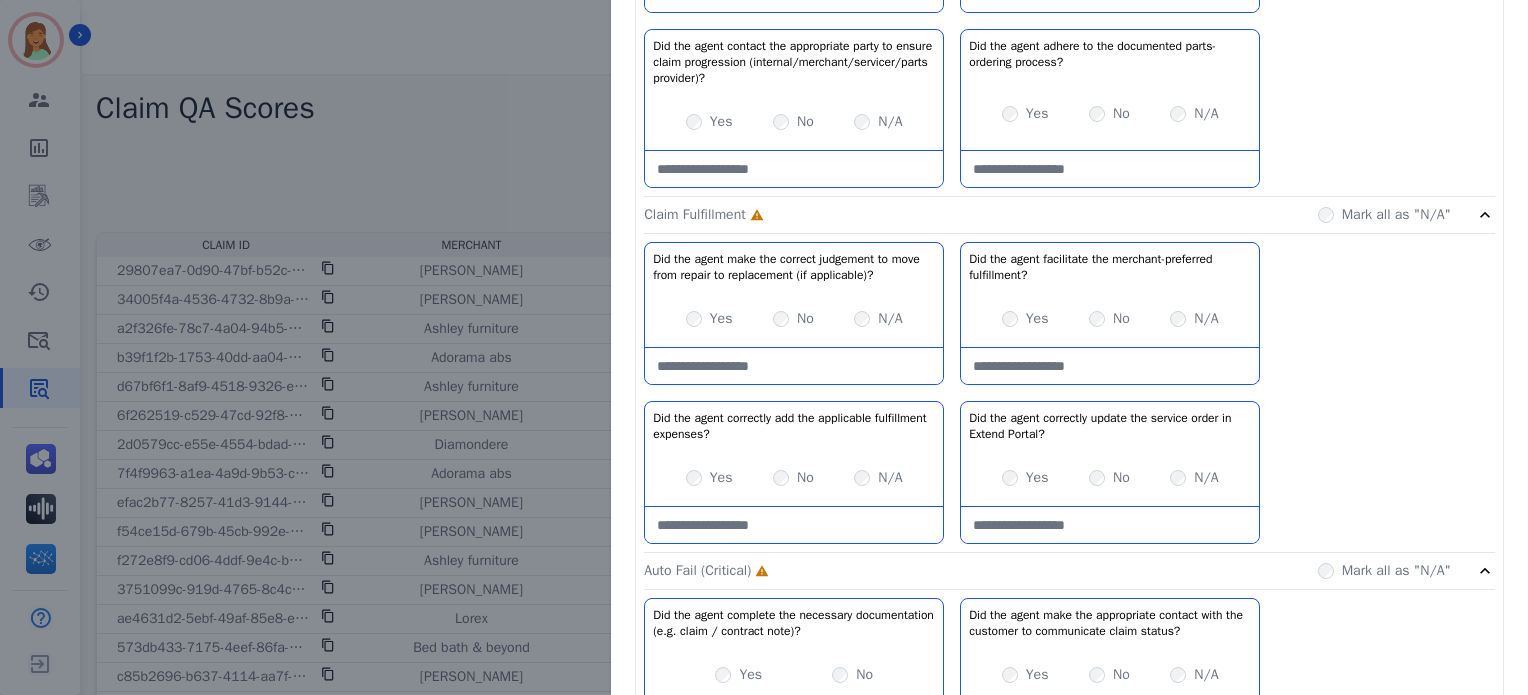 click on "Yes" at bounding box center [1025, 478] 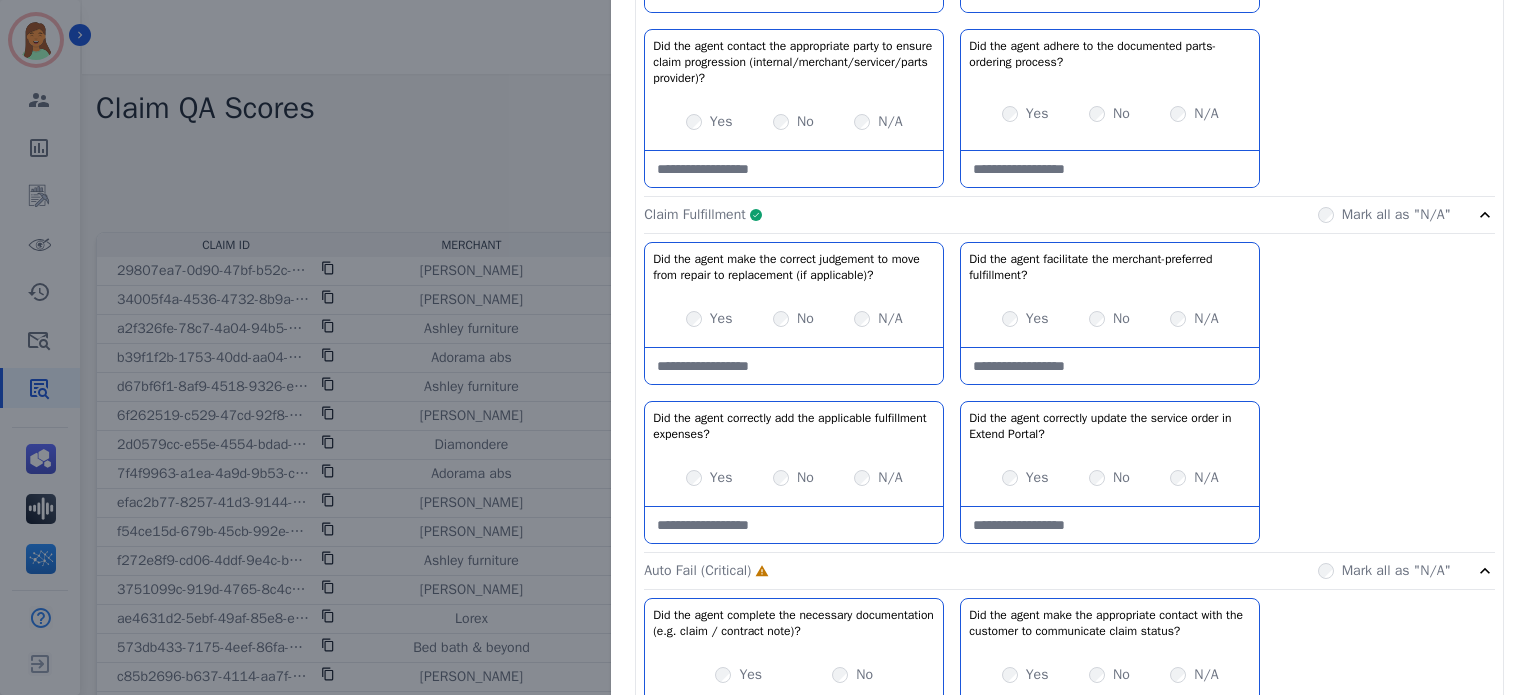 click on "Claim Fulfillment     Complete         Mark all as "N/A"" 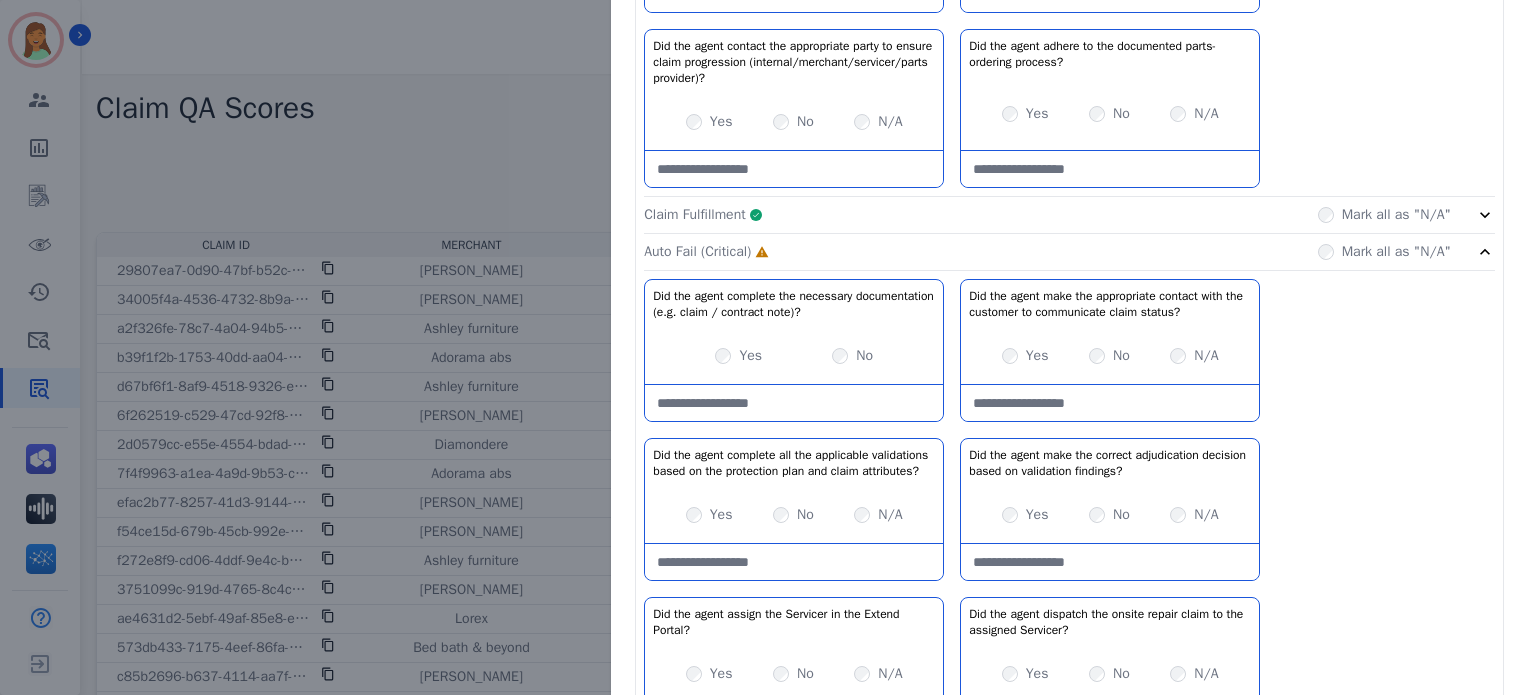 drag, startPoint x: 828, startPoint y: 394, endPoint x: 814, endPoint y: 413, distance: 23.600847 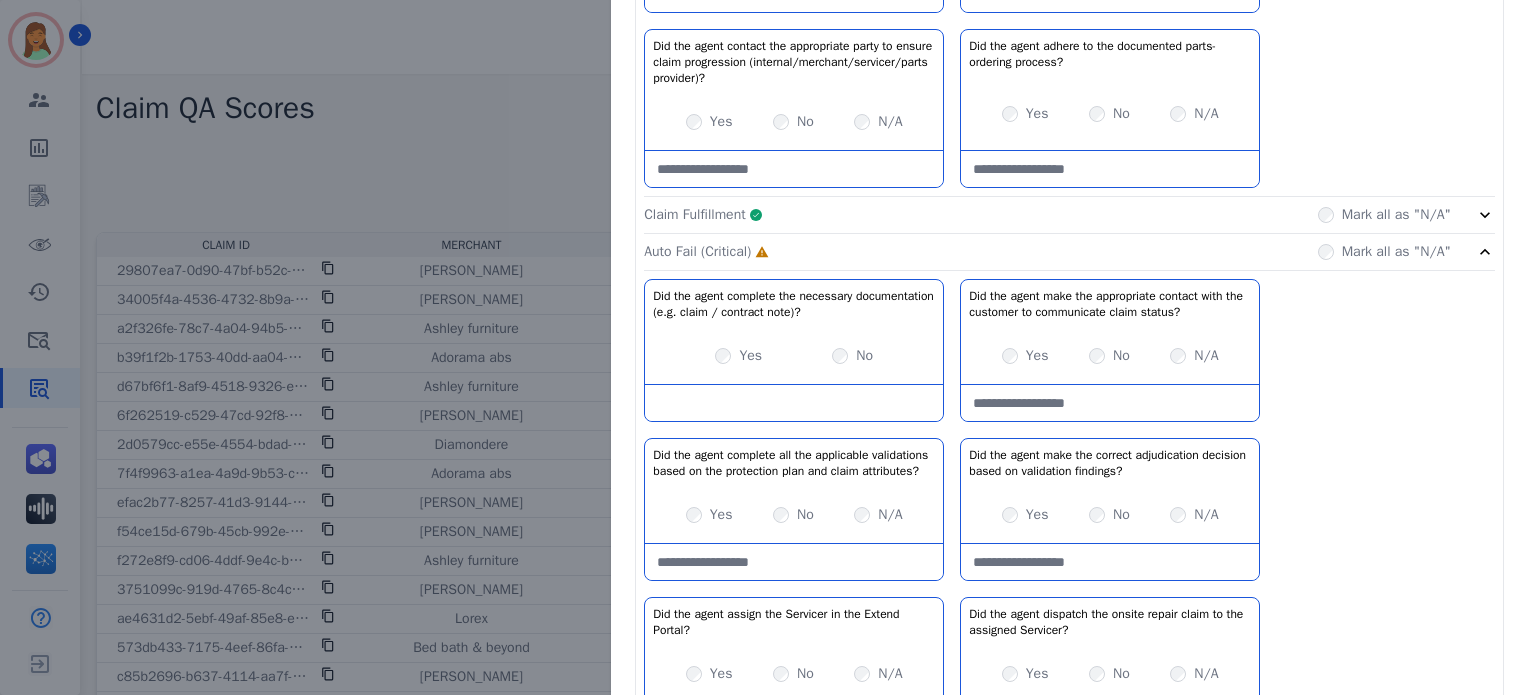 scroll, scrollTop: 12, scrollLeft: 0, axis: vertical 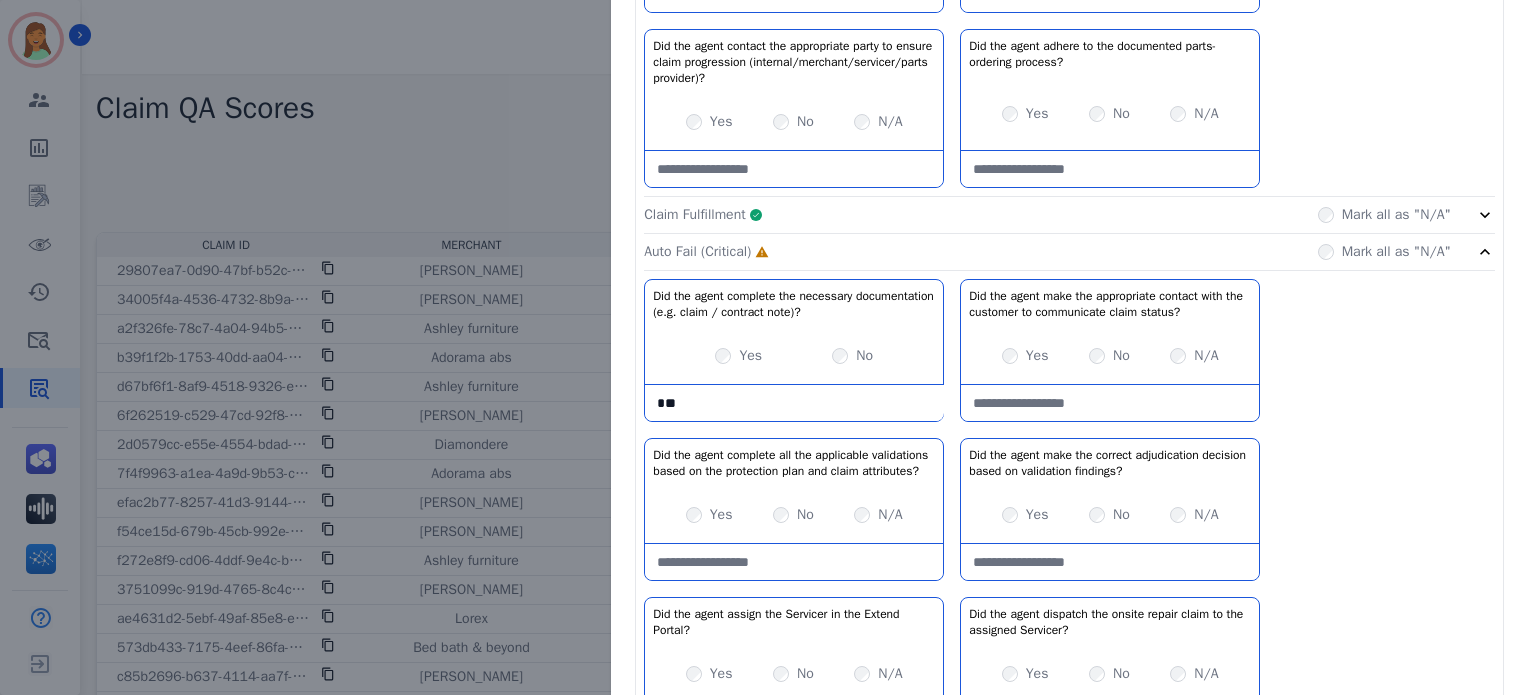 type on "*" 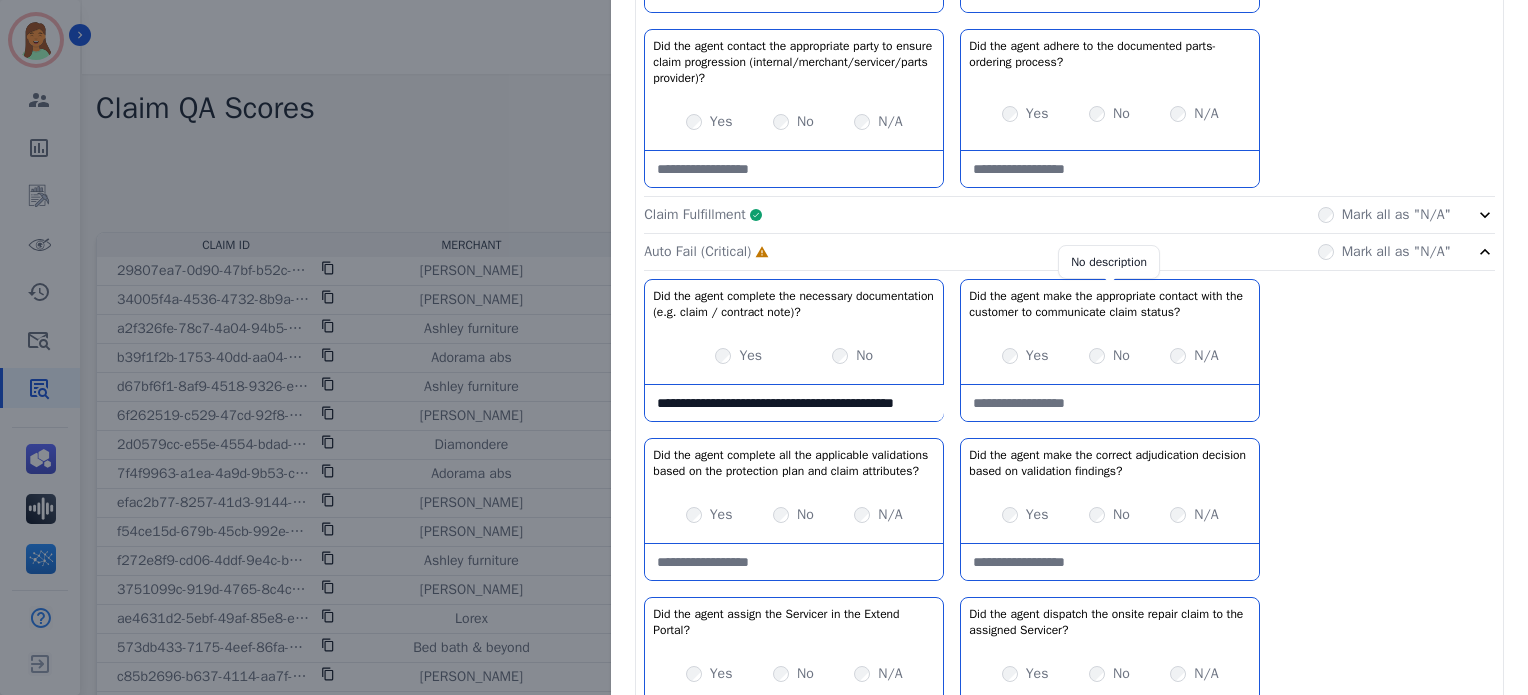 scroll, scrollTop: 32, scrollLeft: 0, axis: vertical 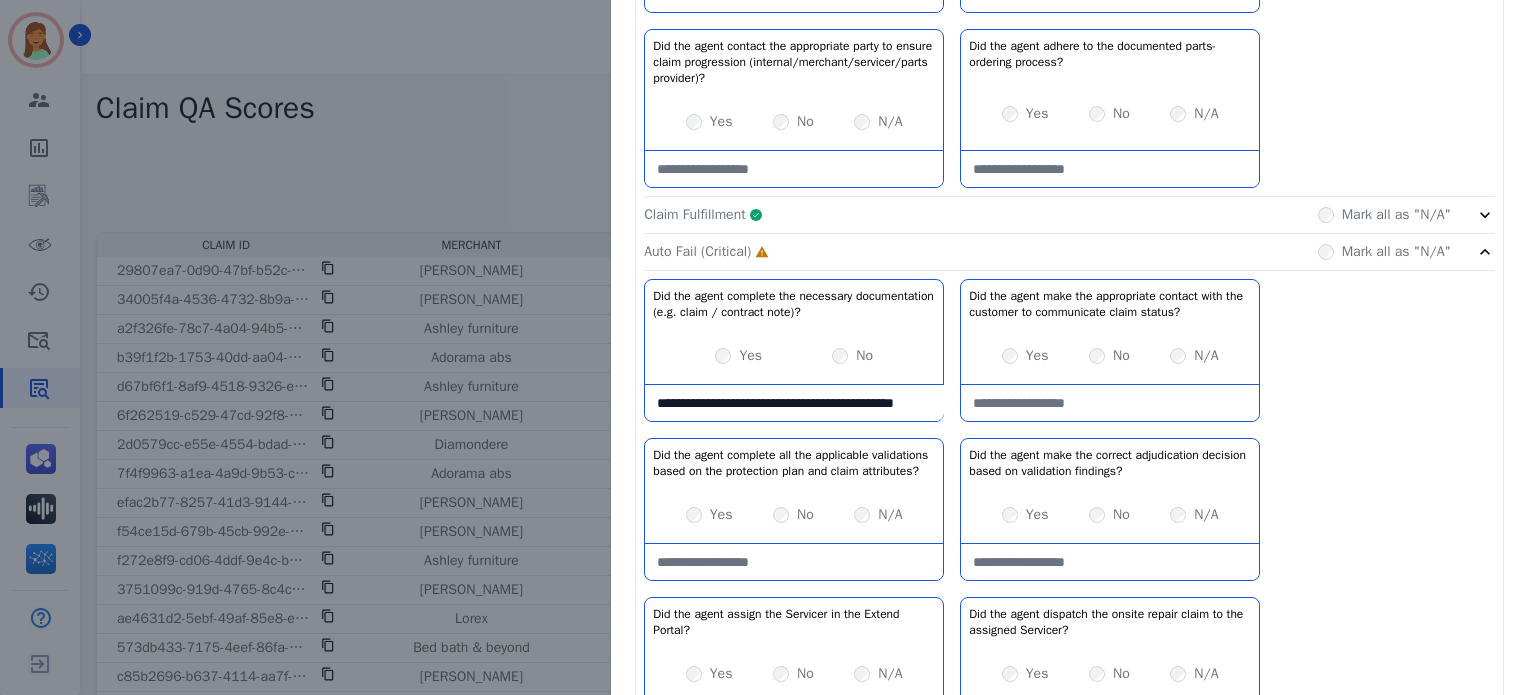 paste on "**********" 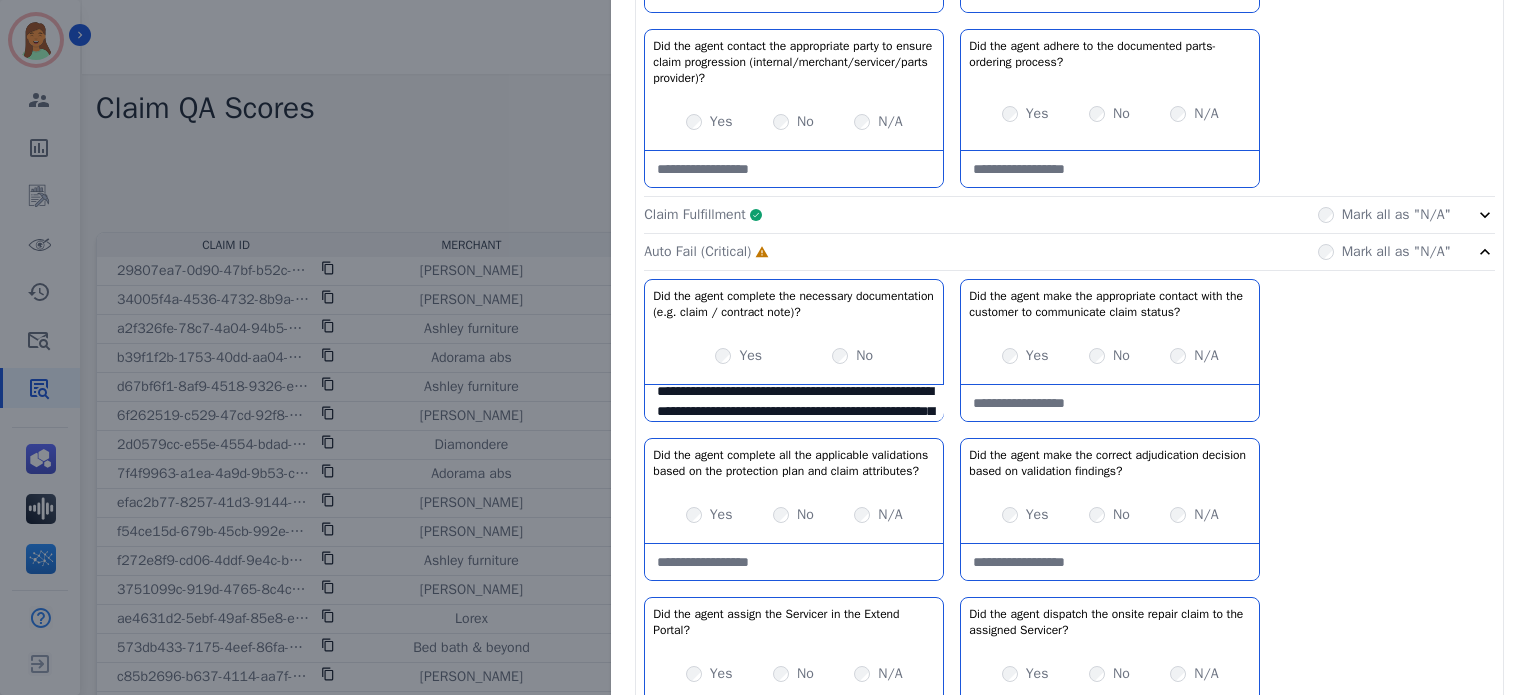 scroll, scrollTop: 92, scrollLeft: 0, axis: vertical 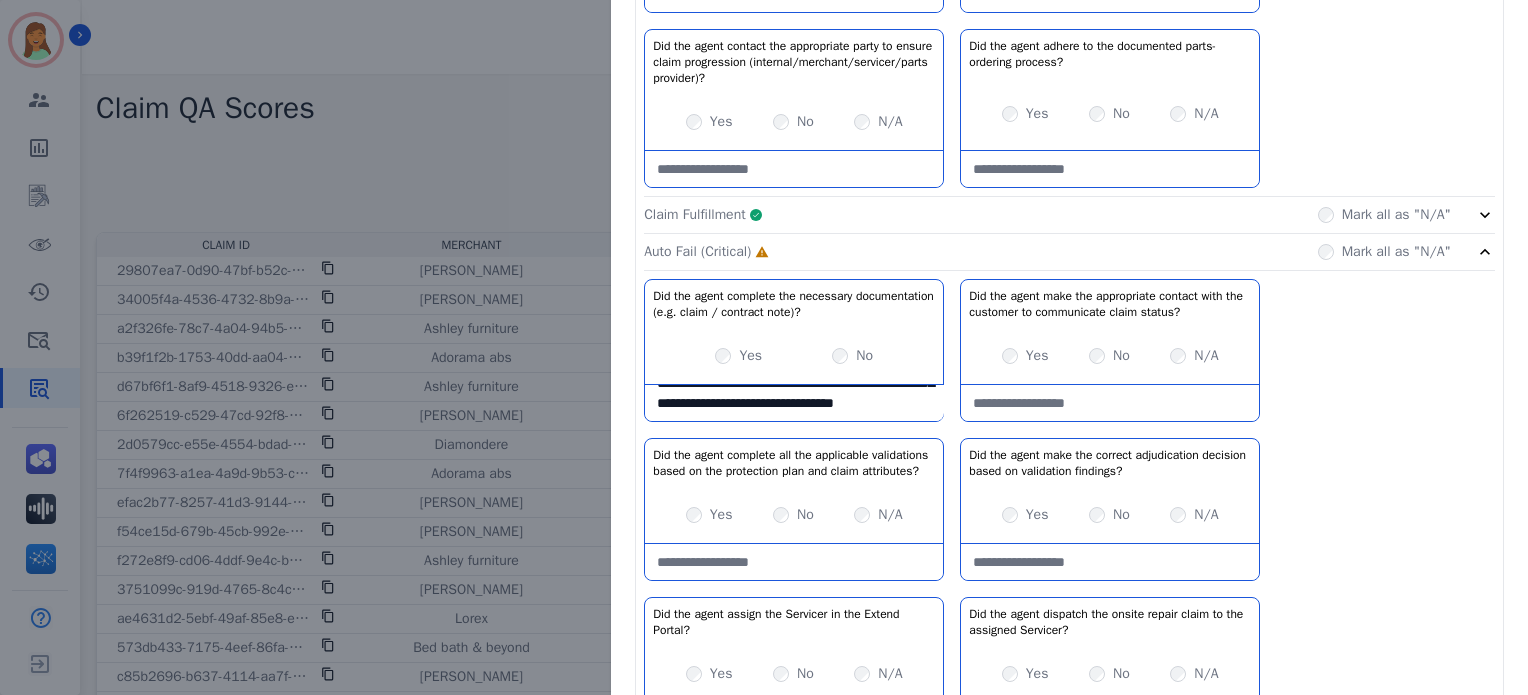 type on "**********" 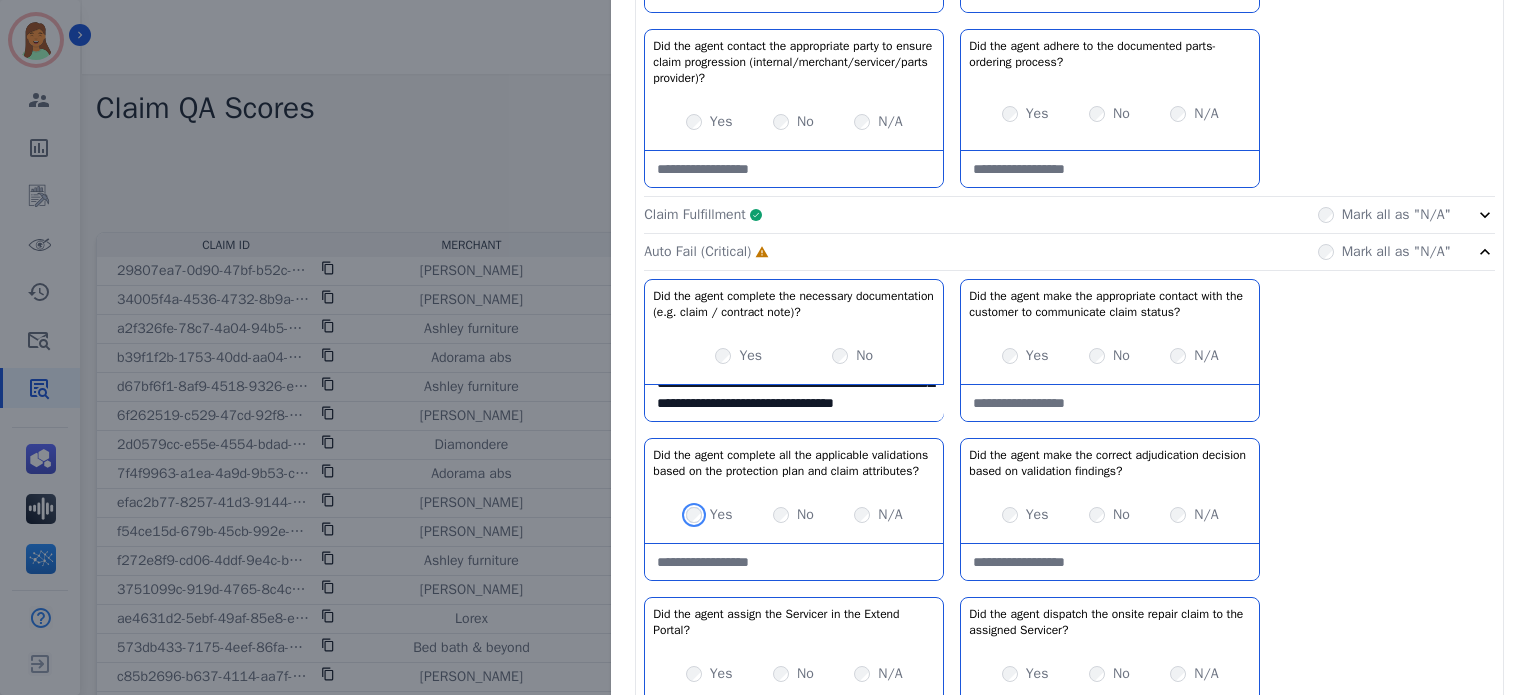 scroll, scrollTop: 1728, scrollLeft: 0, axis: vertical 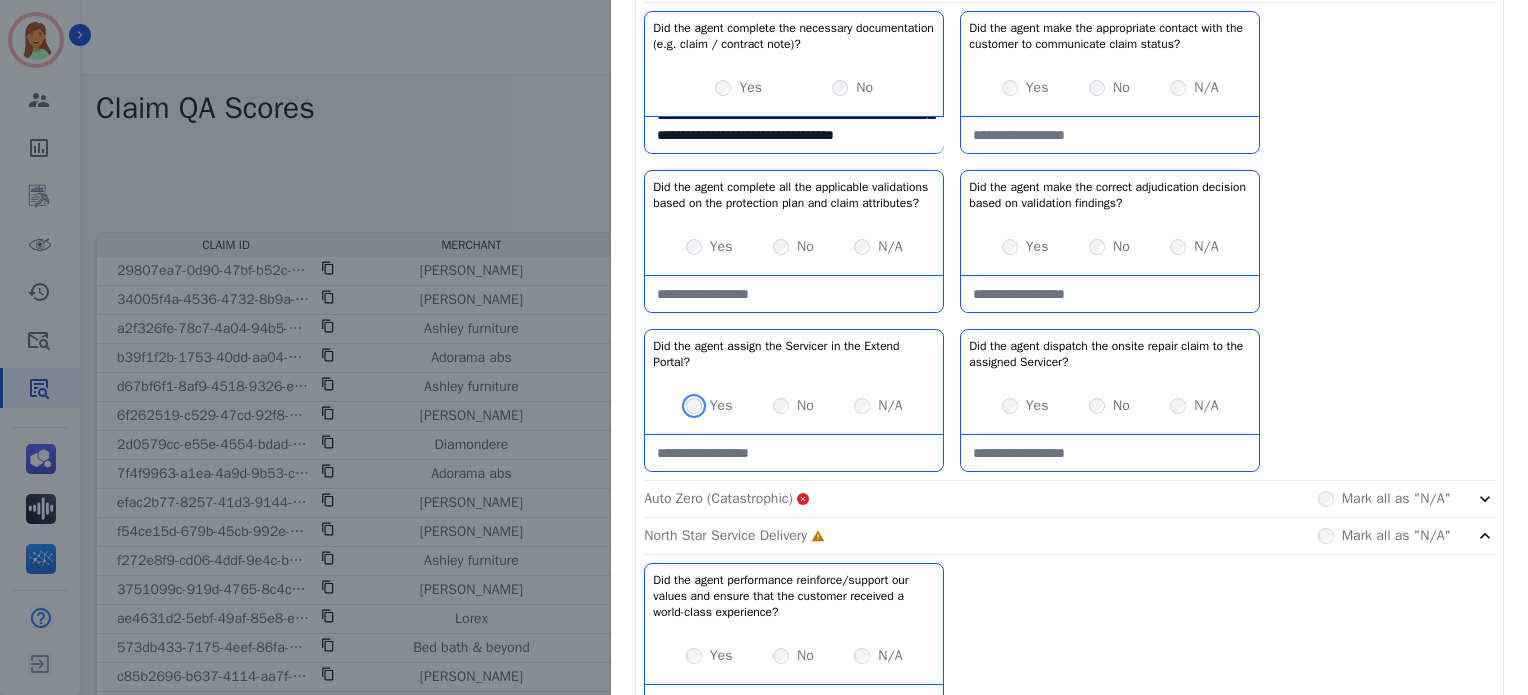 click on "Yes     No     N/A" at bounding box center (794, 406) 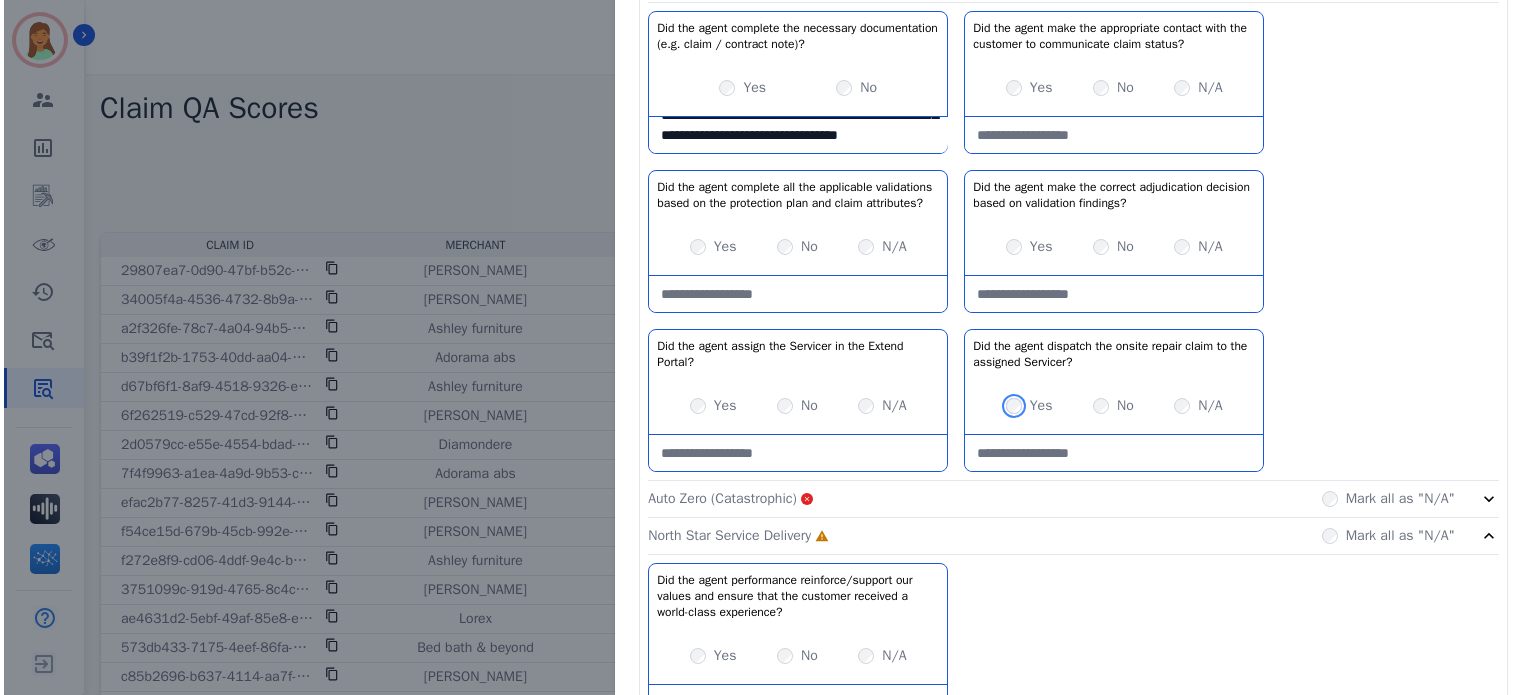 scroll, scrollTop: 1848, scrollLeft: 0, axis: vertical 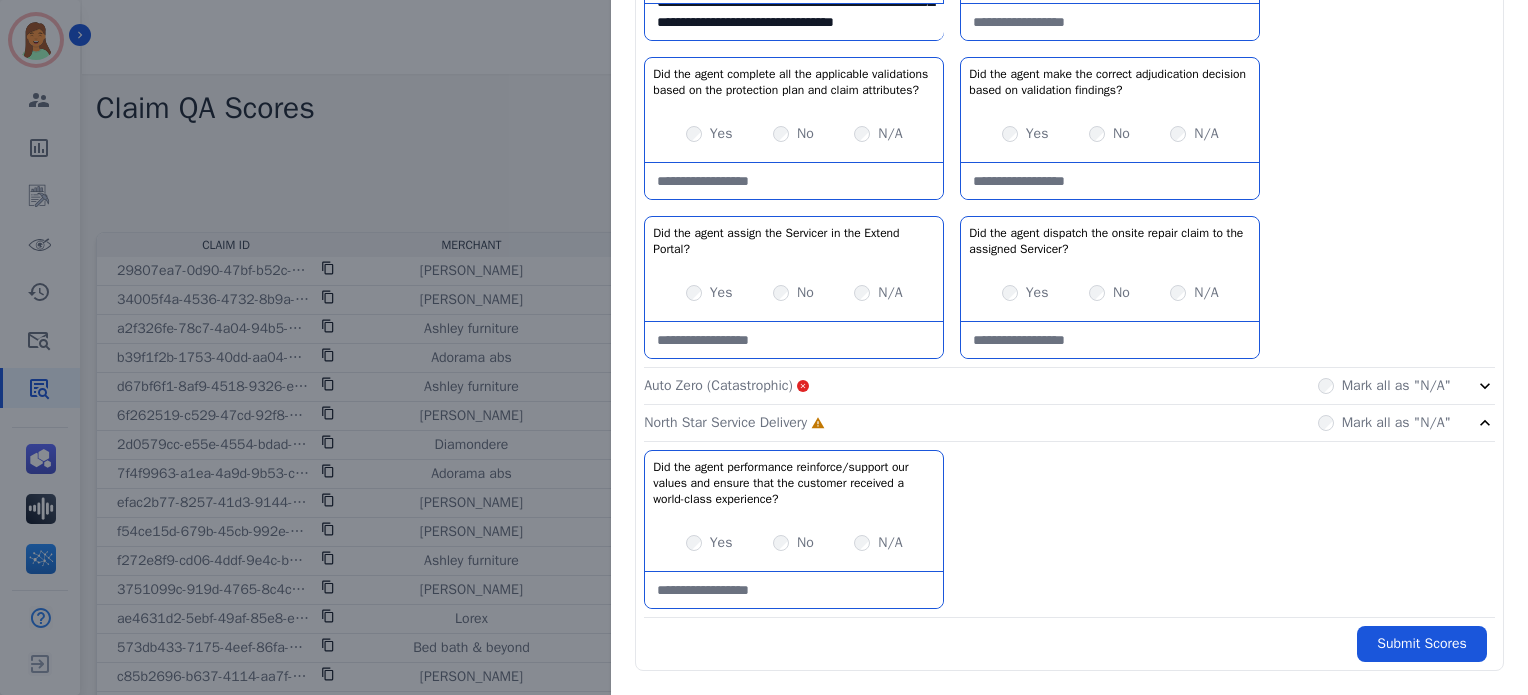 click on "Yes     No     N/A" at bounding box center (794, 543) 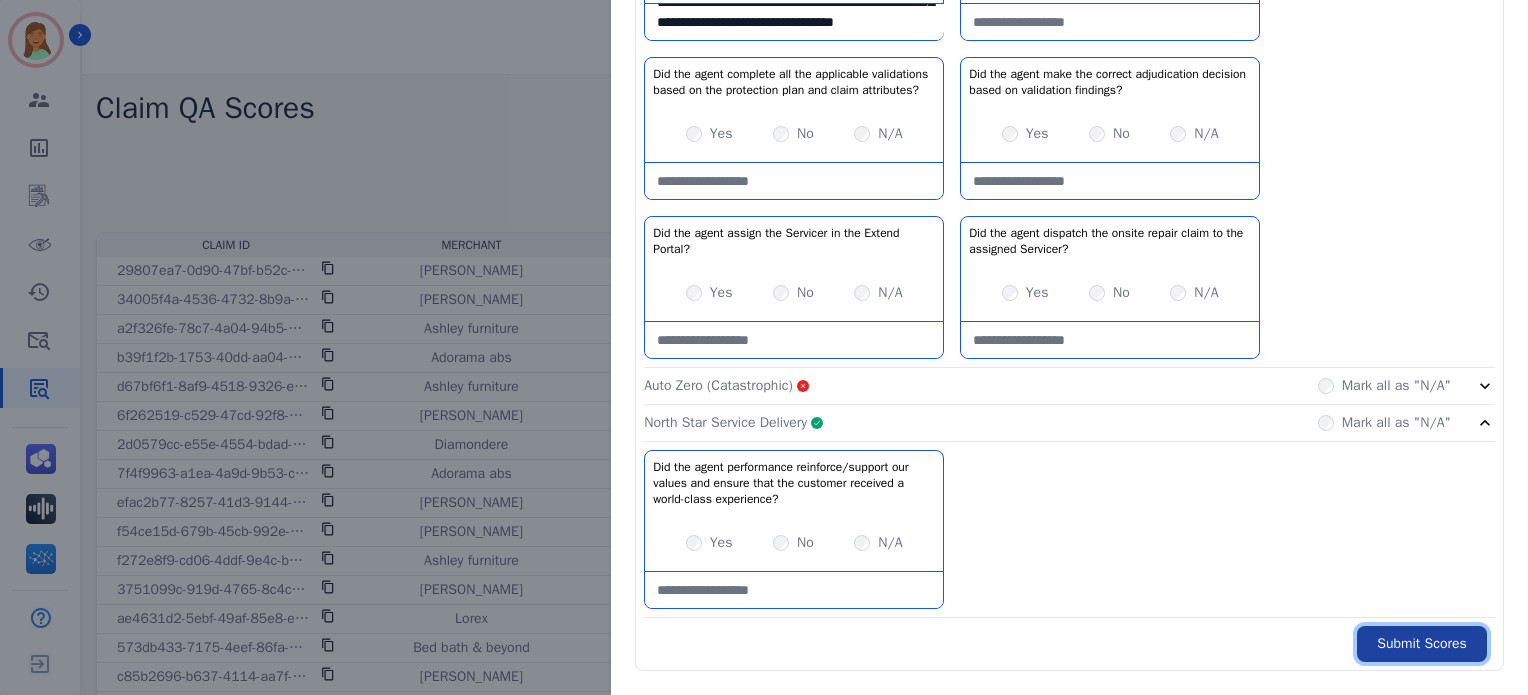 click on "Submit Scores" at bounding box center [1422, 644] 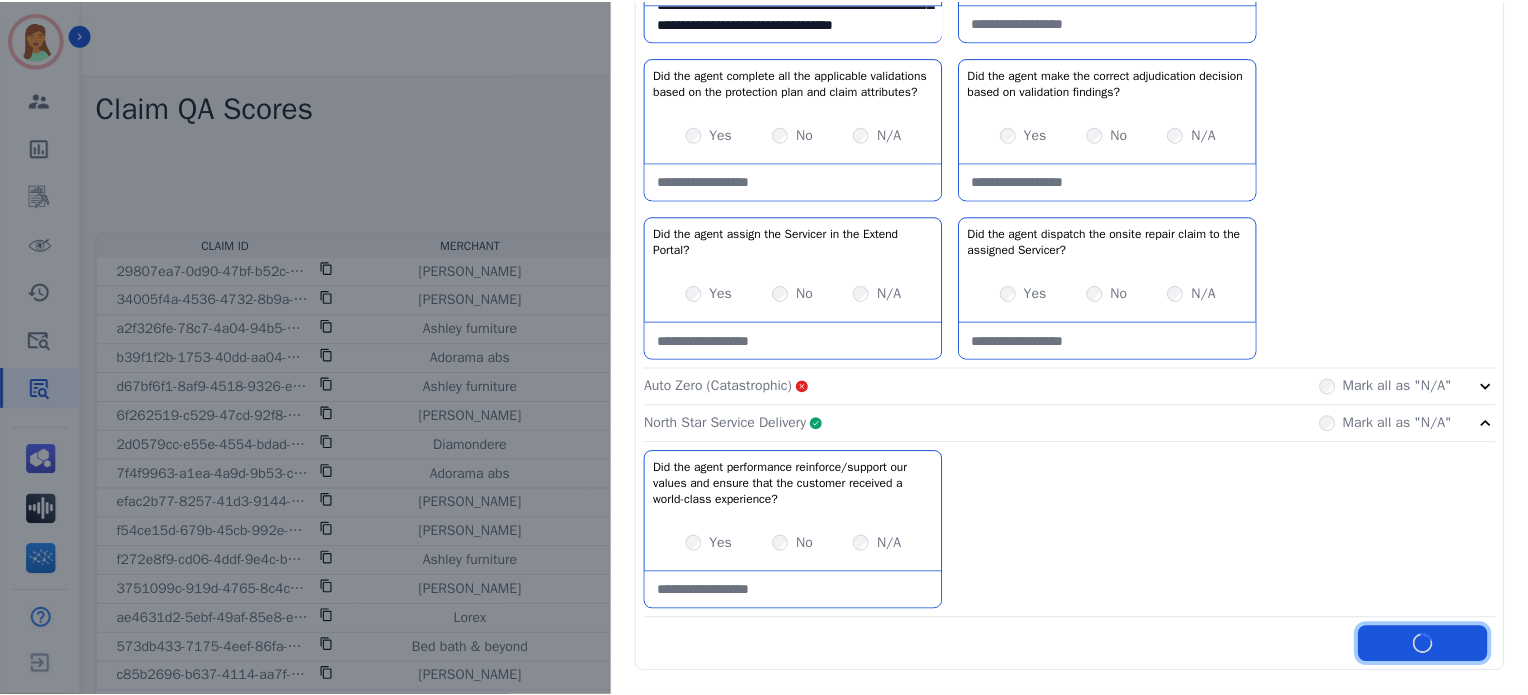 scroll, scrollTop: 1960, scrollLeft: 0, axis: vertical 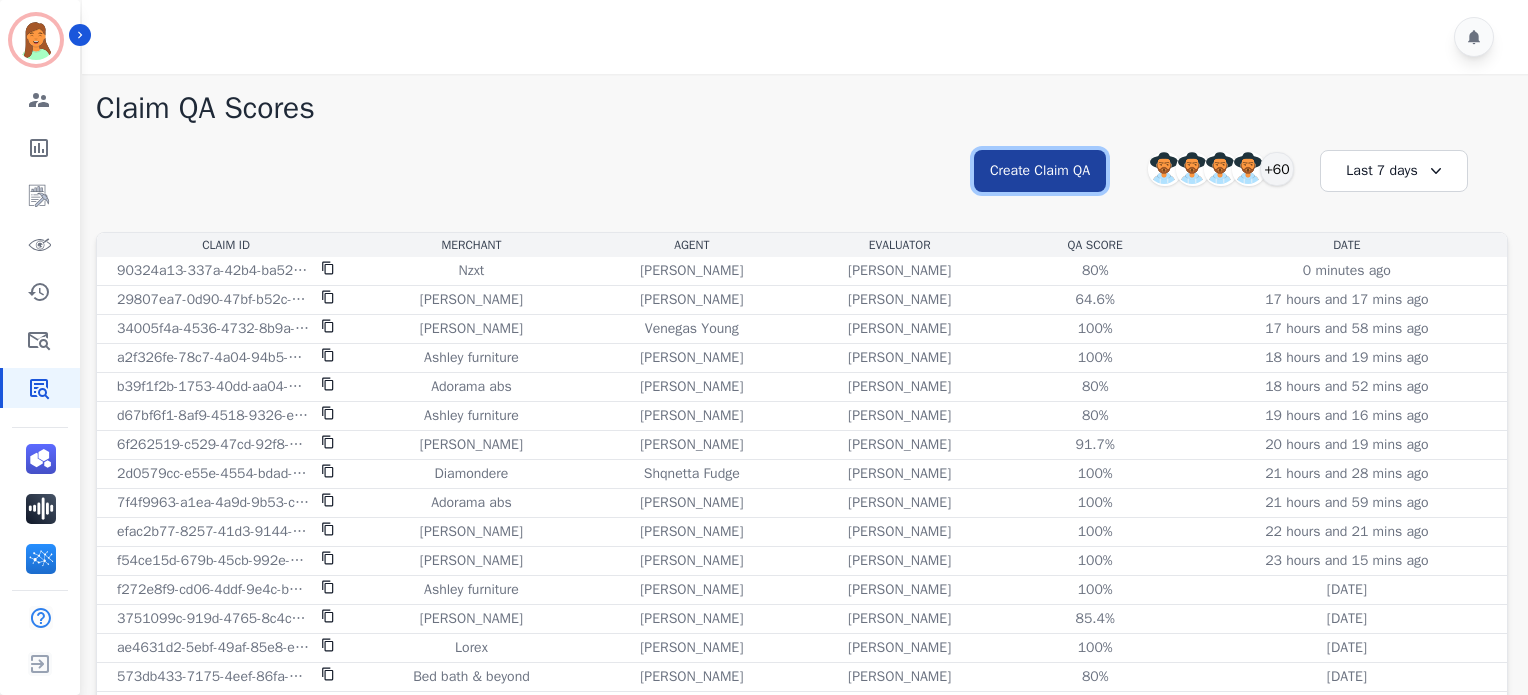 click on "Create Claim QA" at bounding box center [1040, 171] 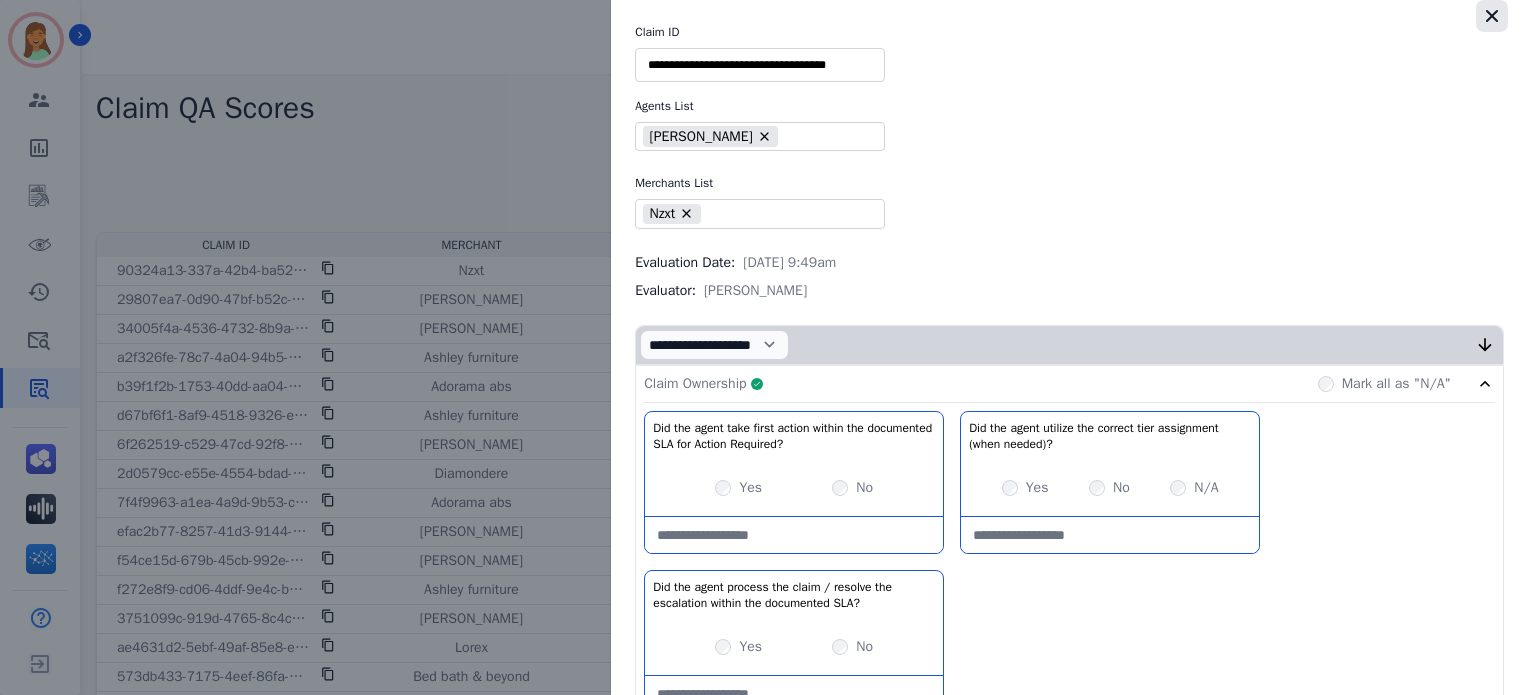 click 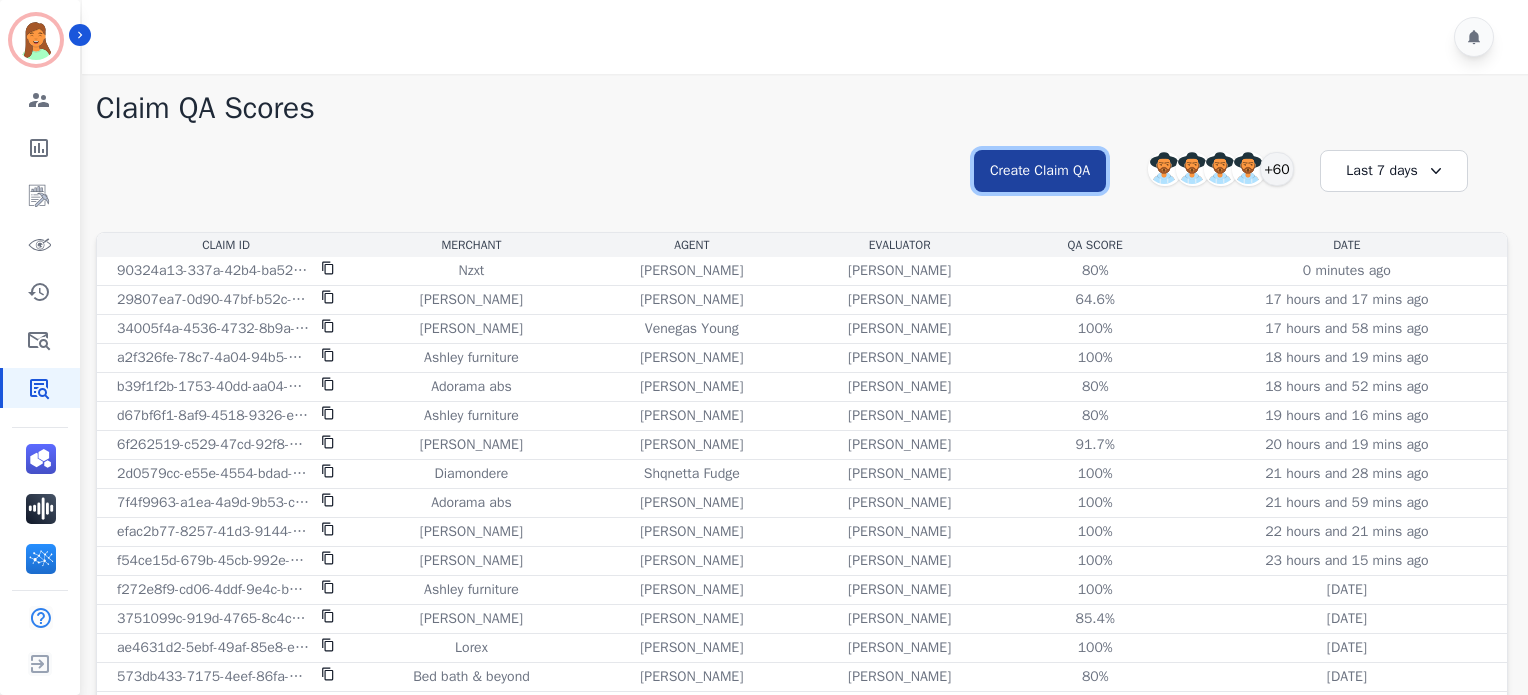 click on "Create Claim QA" at bounding box center [1040, 171] 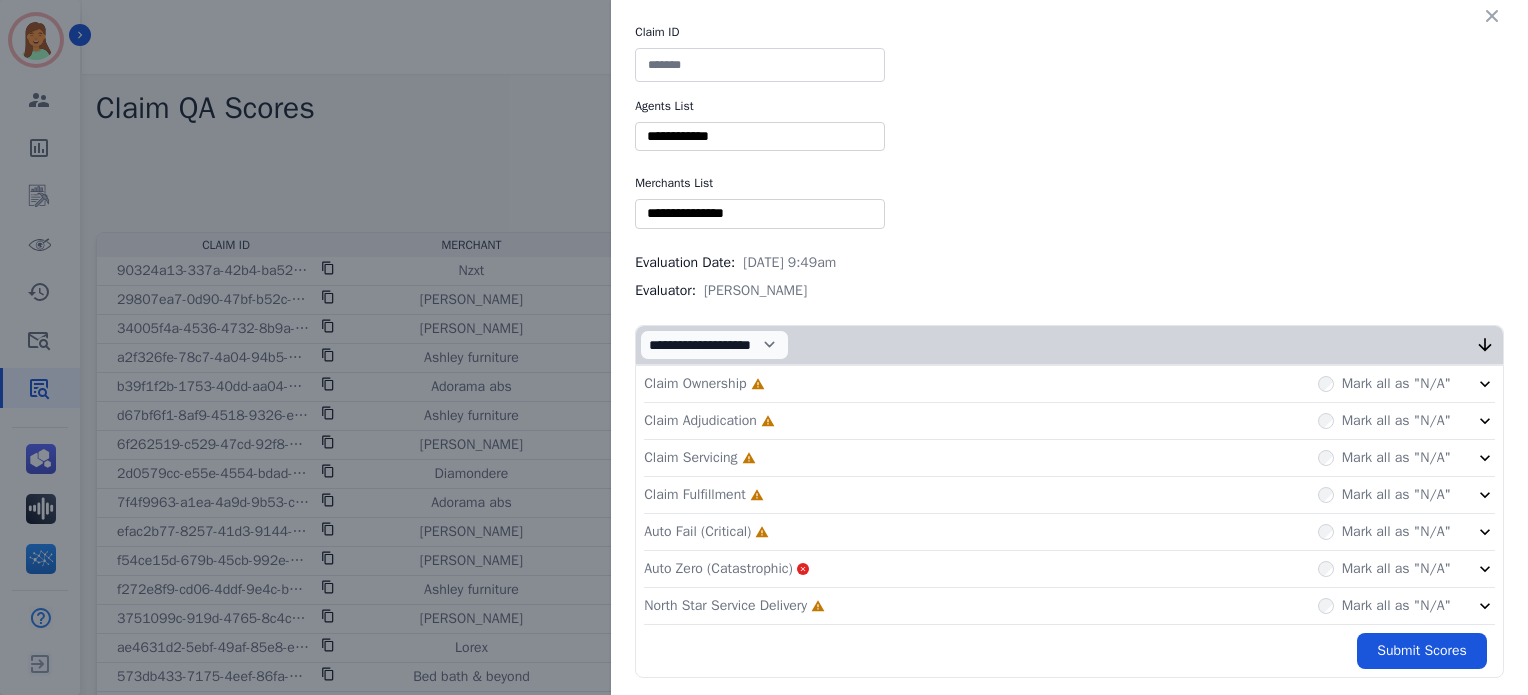 click at bounding box center (760, 65) 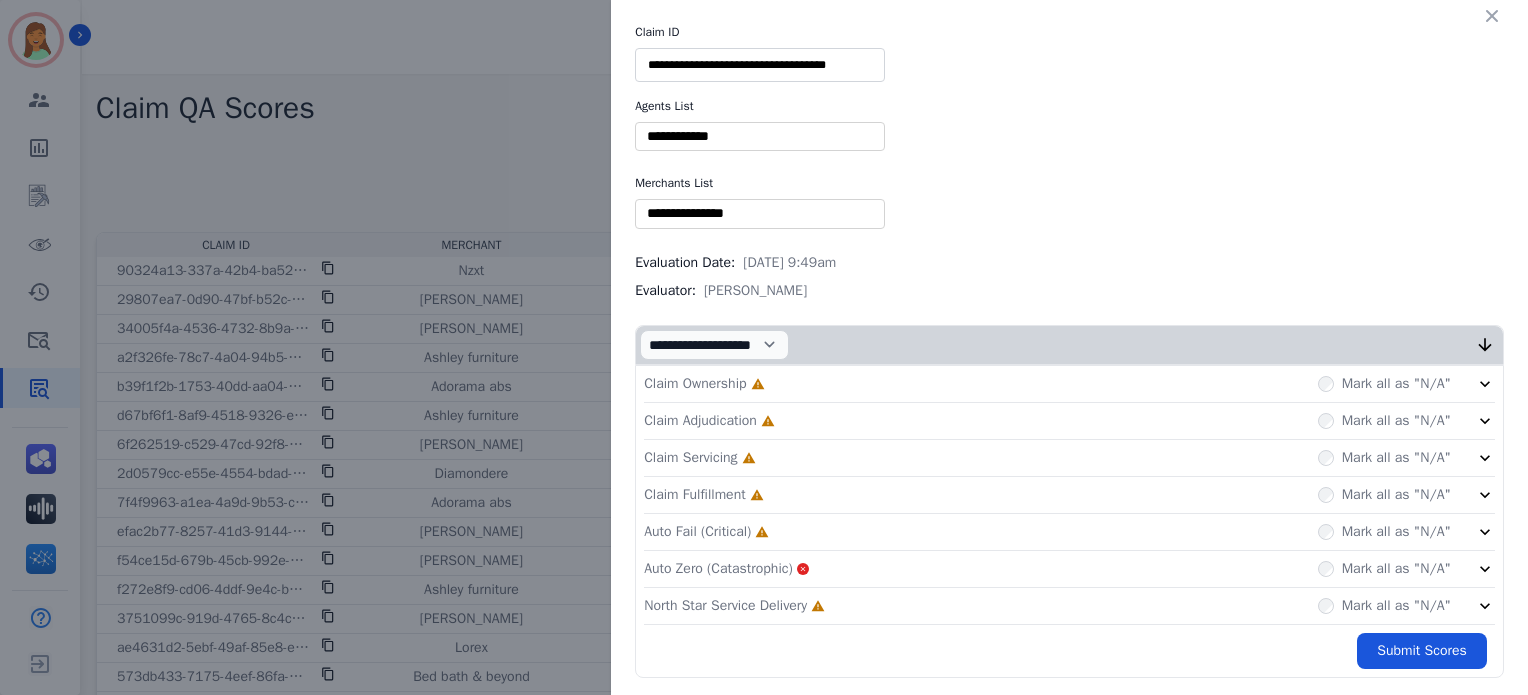type on "**********" 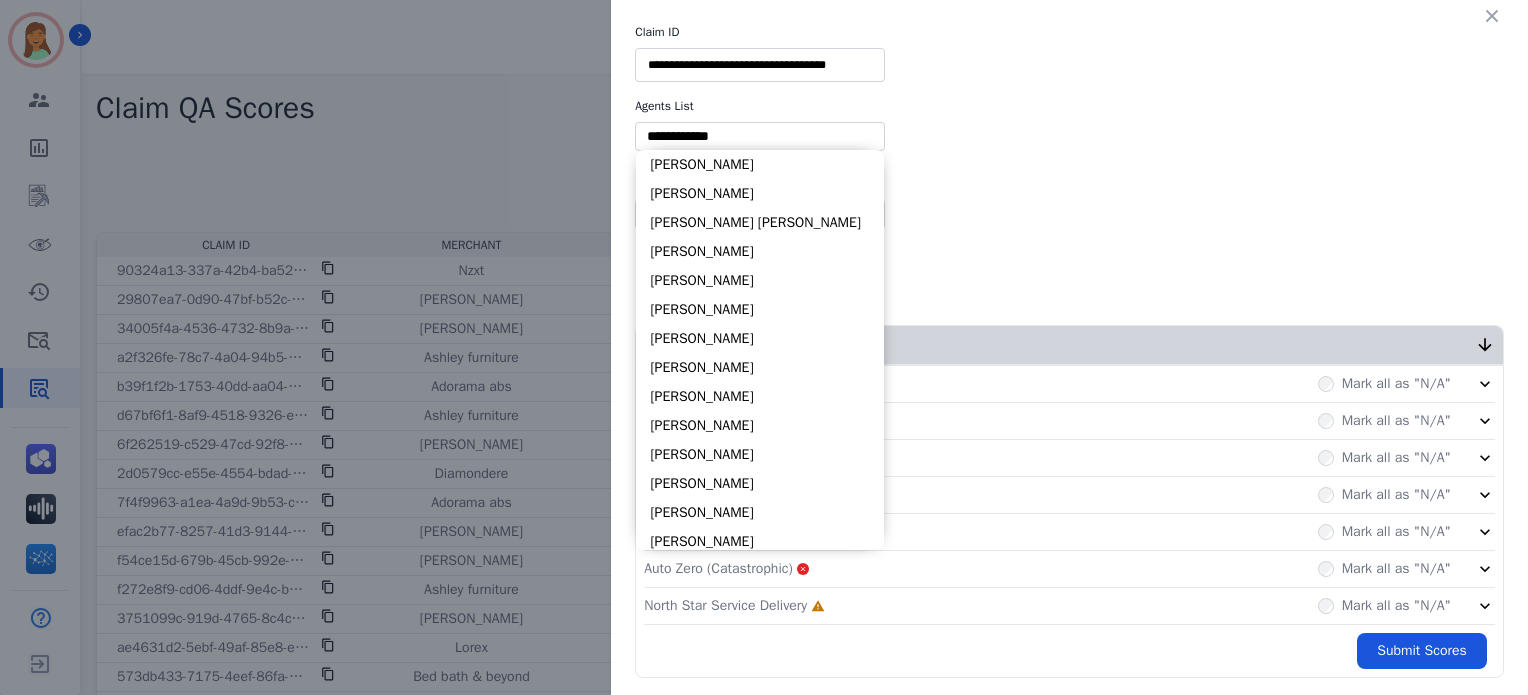 click at bounding box center [760, 136] 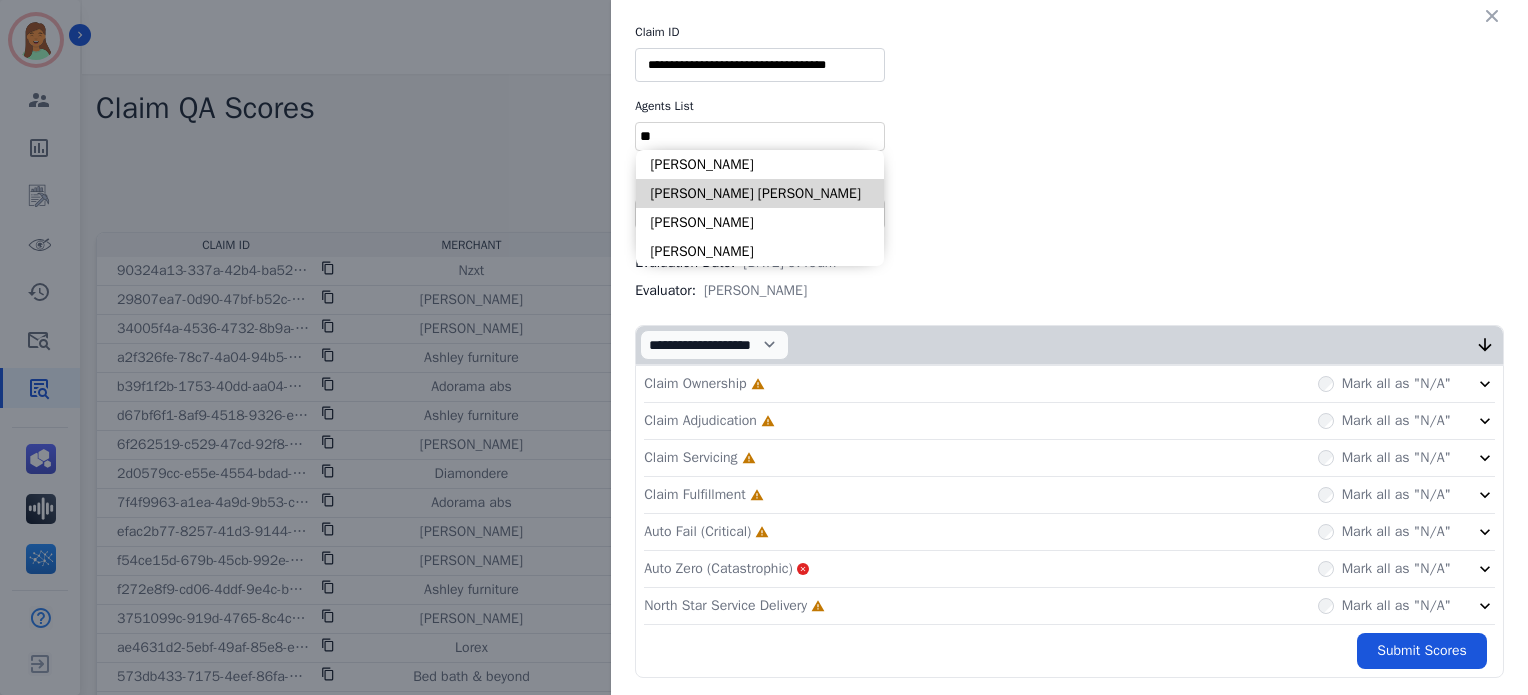 type on "**" 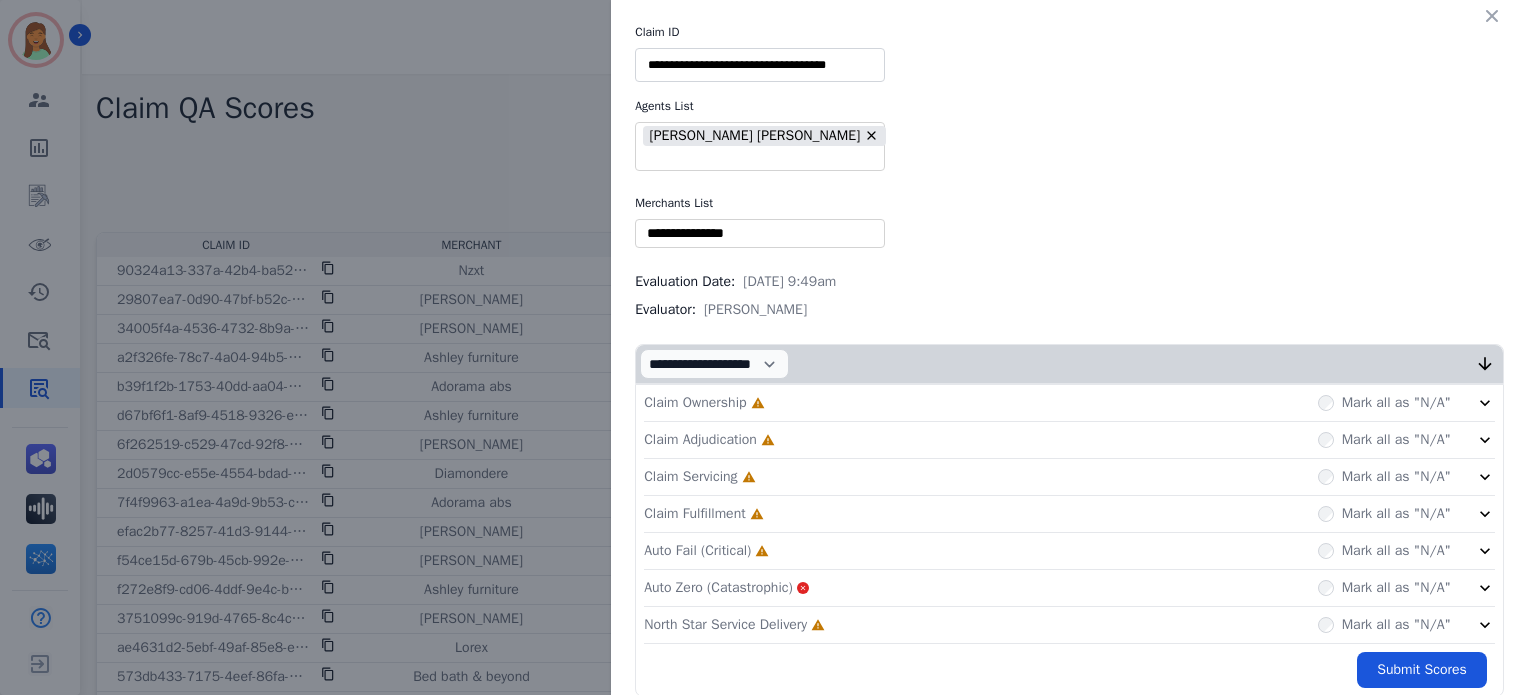 click at bounding box center [760, 233] 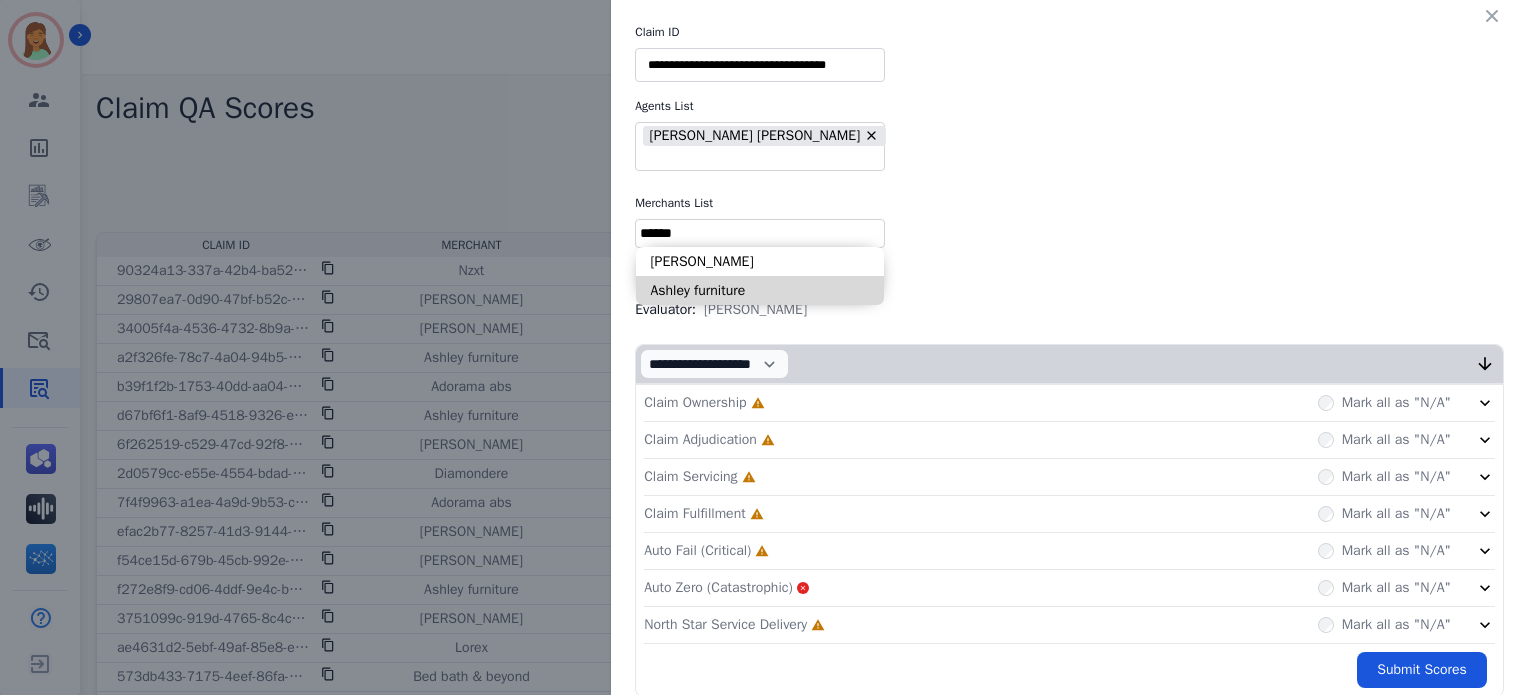 type on "******" 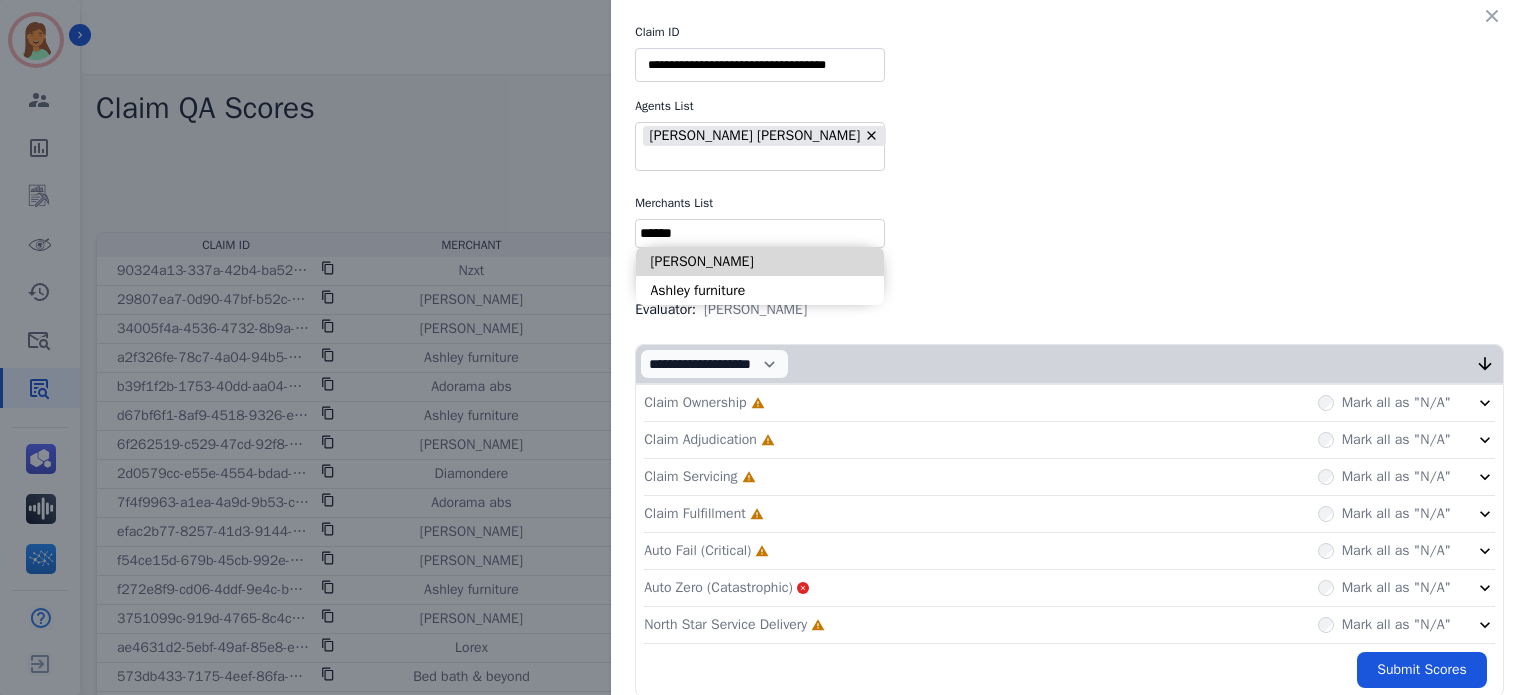 click on "[PERSON_NAME]" at bounding box center [760, 261] 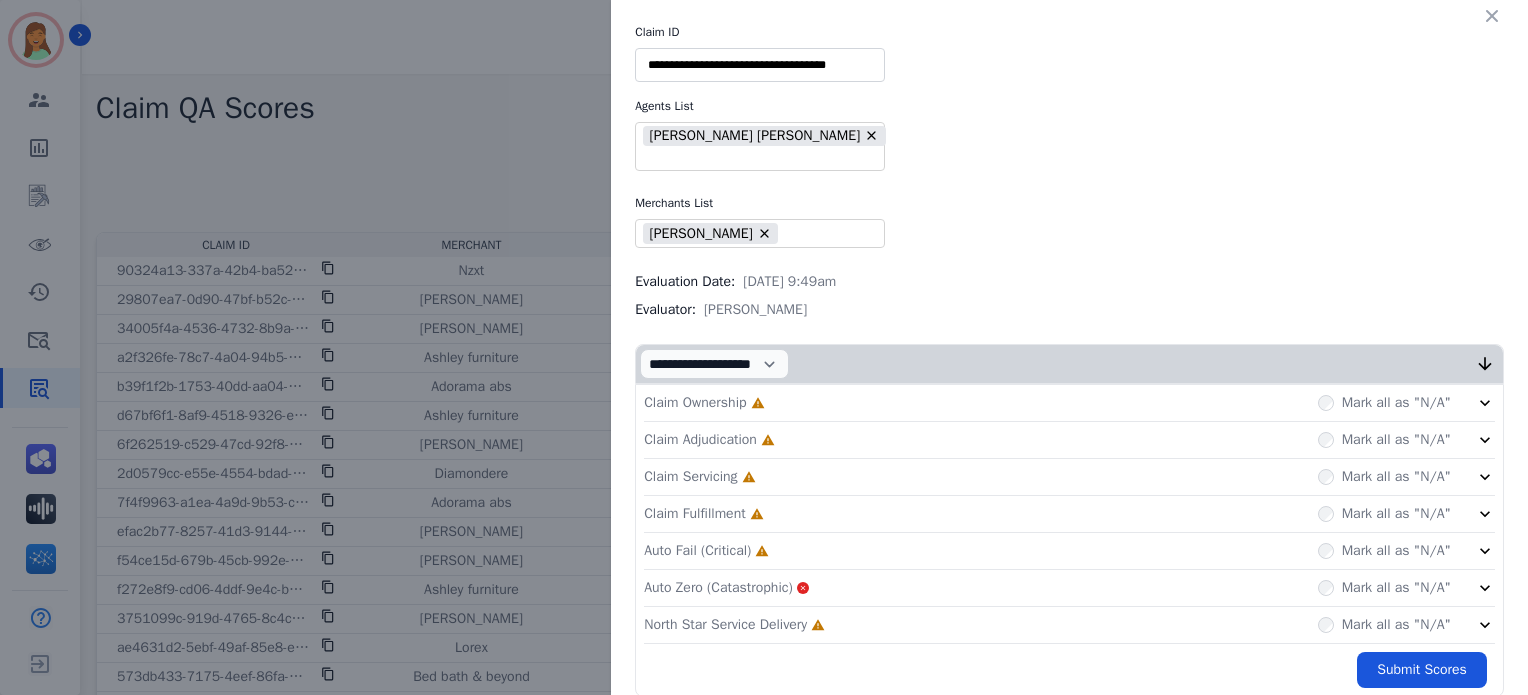 drag, startPoint x: 822, startPoint y: 607, endPoint x: 783, endPoint y: 545, distance: 73.24616 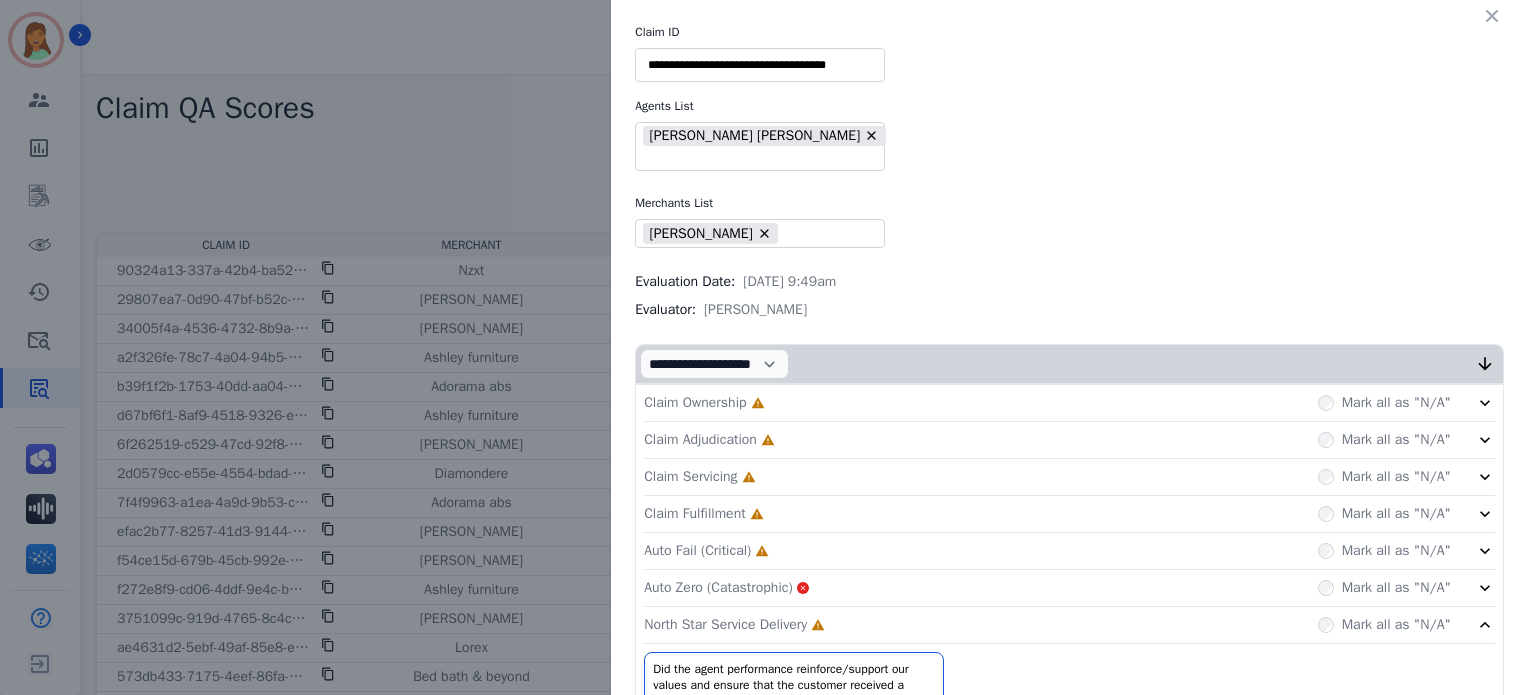click on "Auto Fail (Critical)     Incomplete         Mark all as "N/A"" 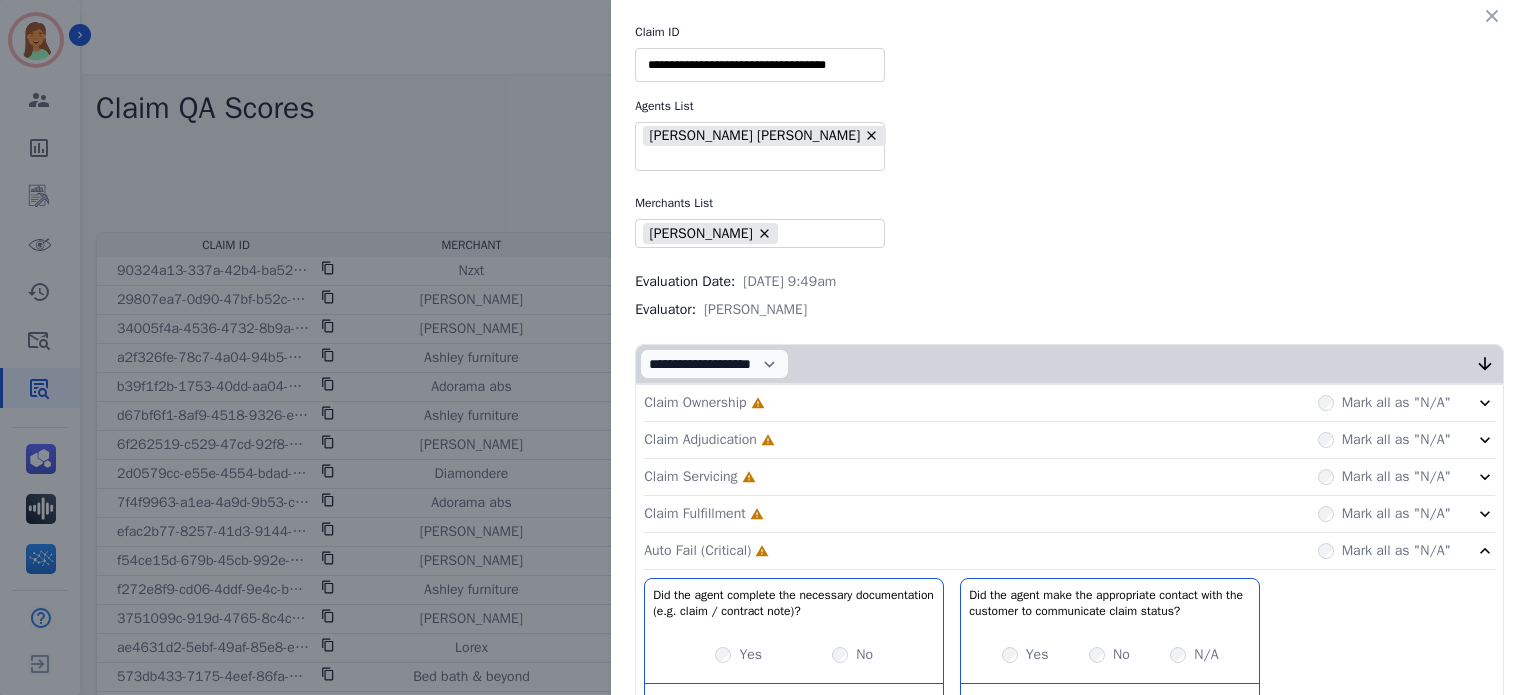 click on "Claim Fulfillment     Incomplete         Mark all as "N/A"" 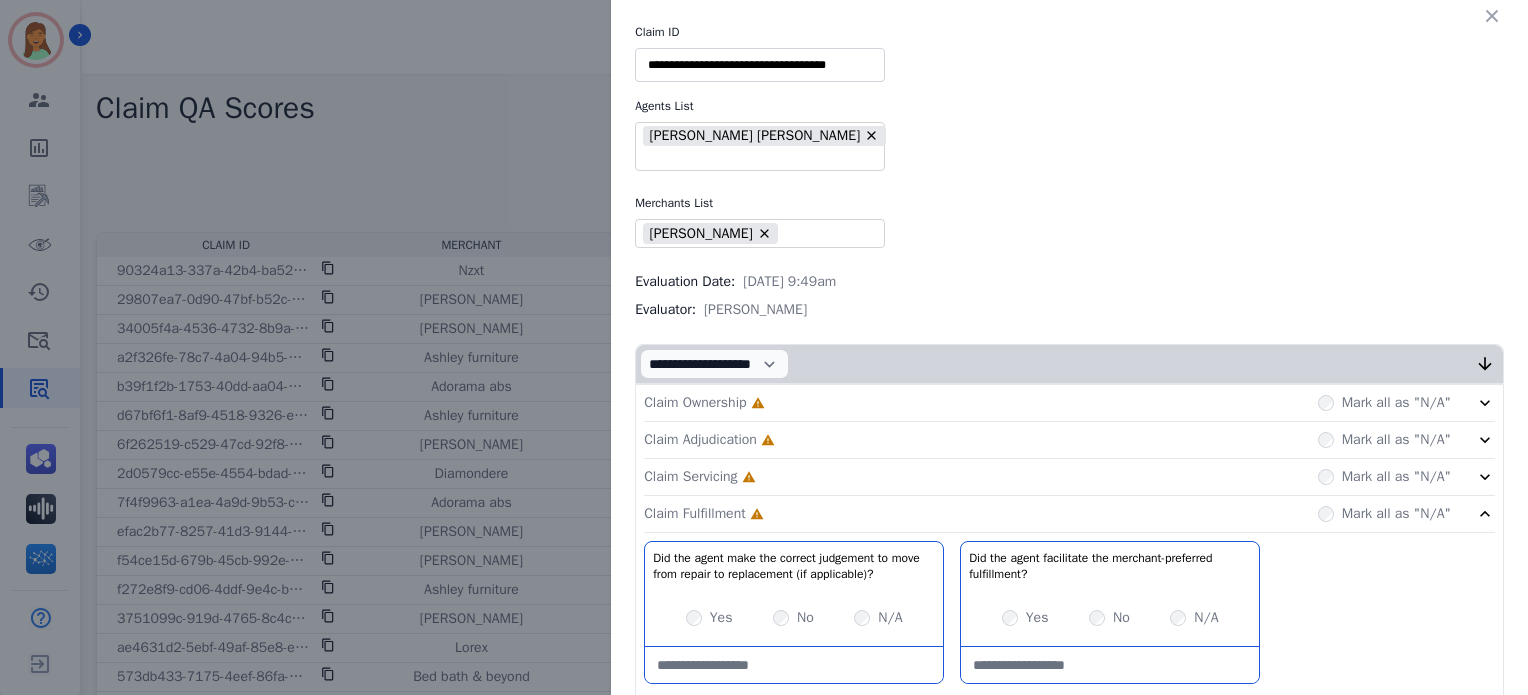click on "Claim Servicing     Incomplete         Mark all as "N/A"" 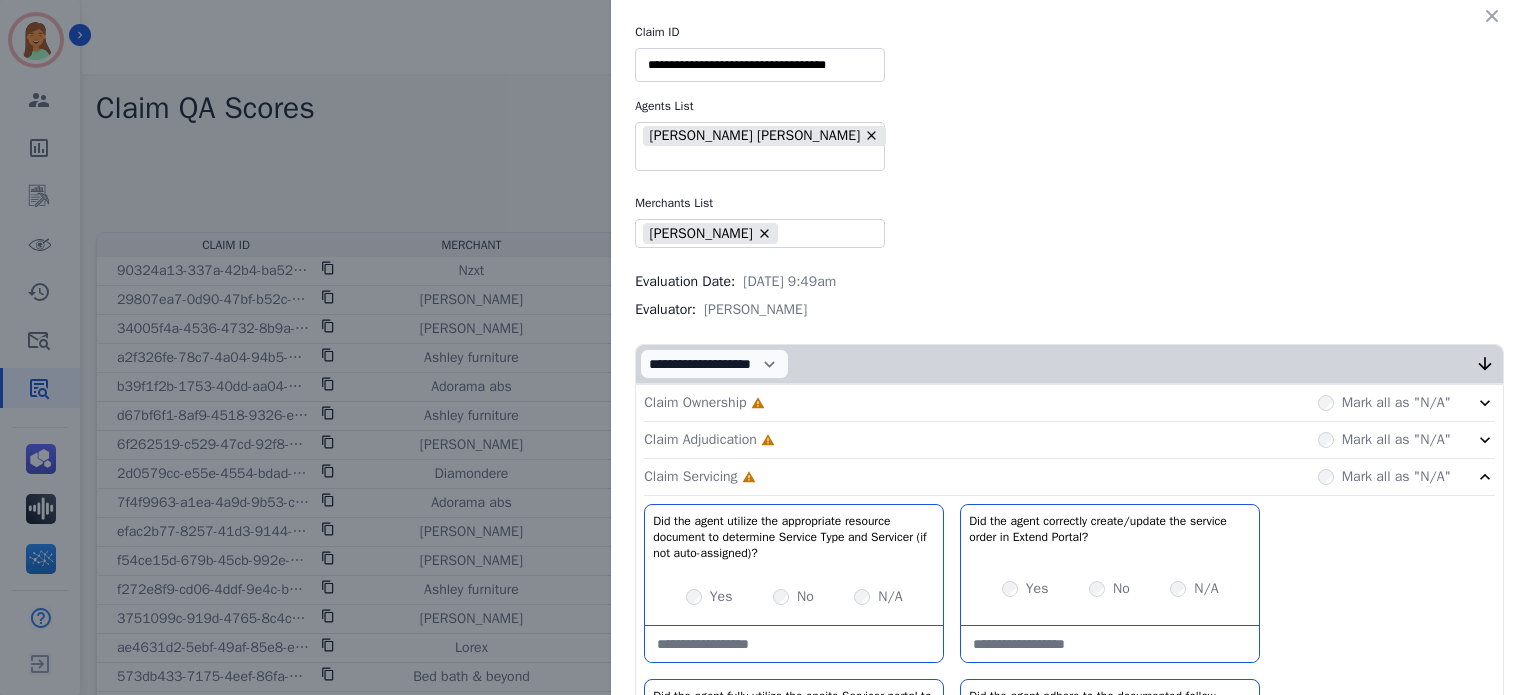 click on "Claim Adjudication     Incomplete         Mark all as "N/A"" 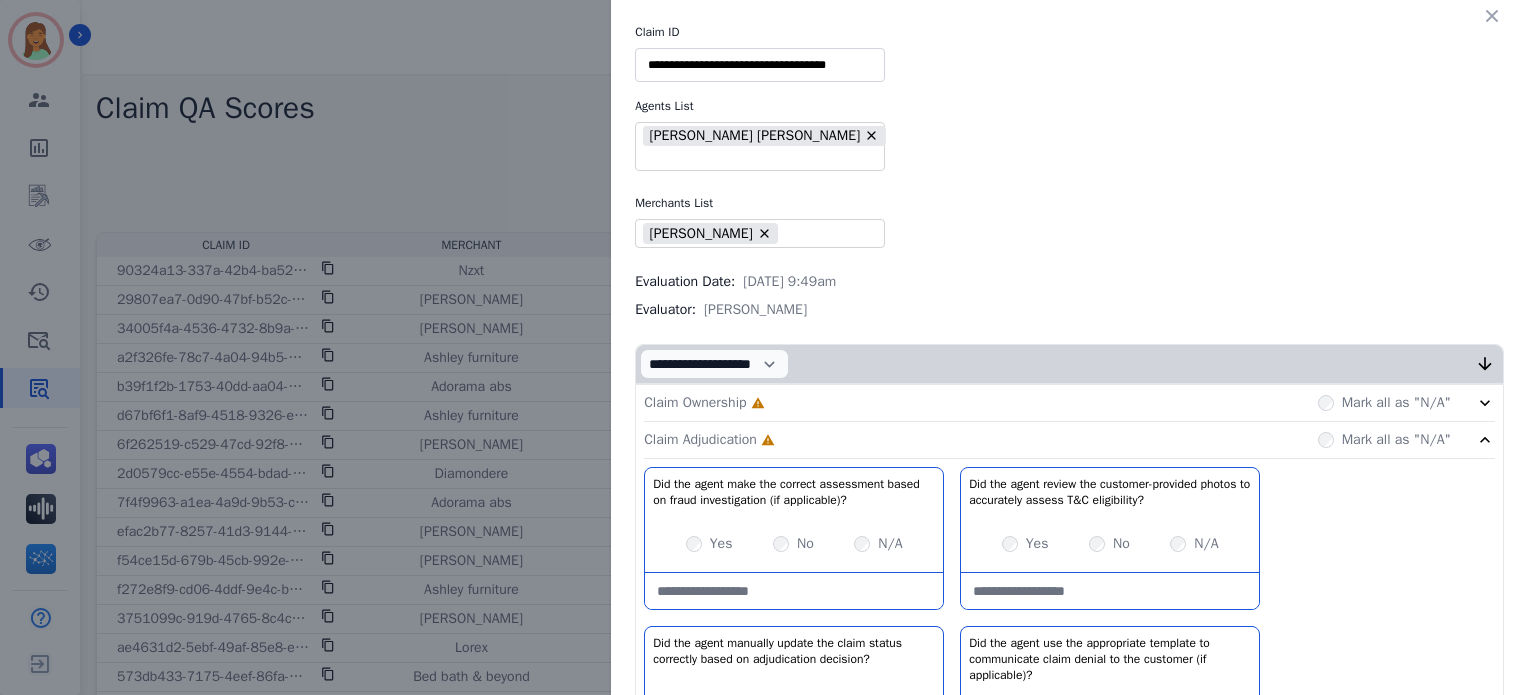 click on "Claim Ownership     Incomplete         Mark all as "N/A"" at bounding box center (1069, 403) 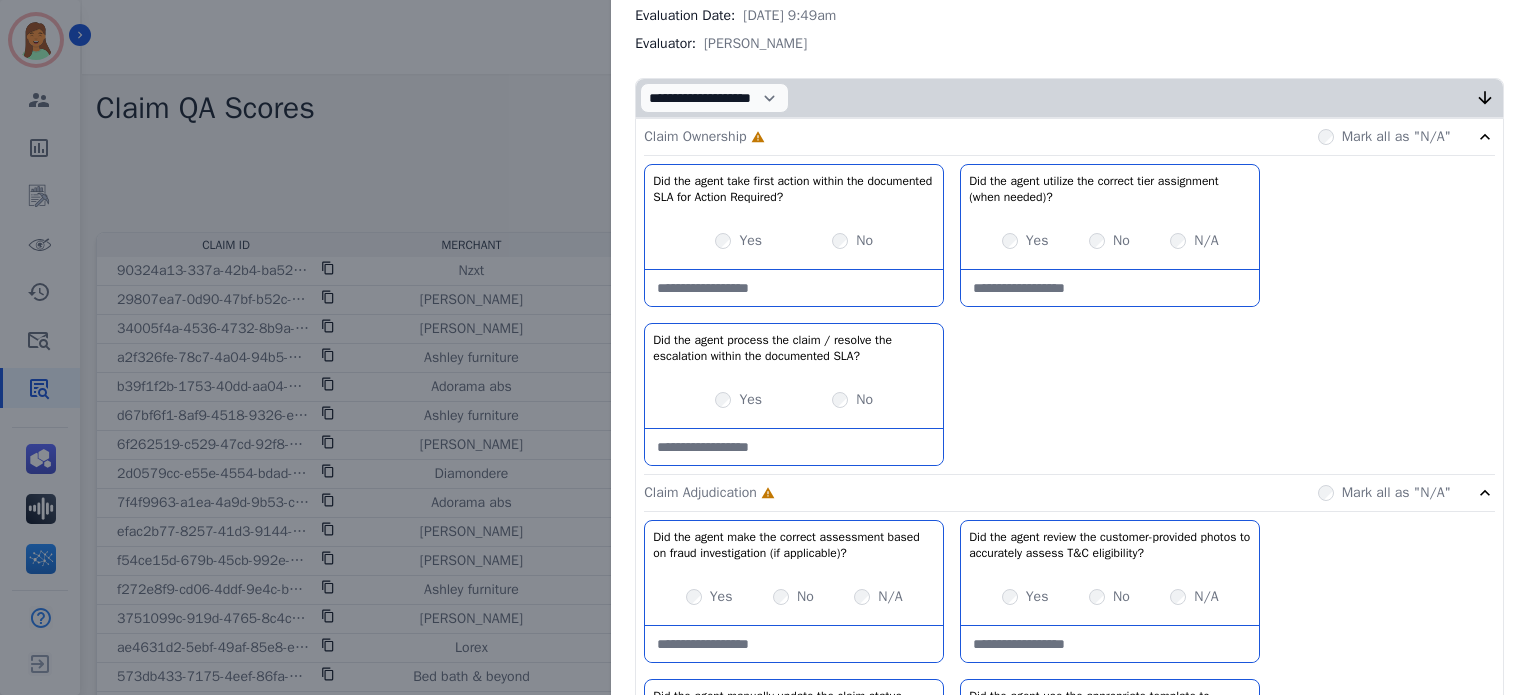 scroll, scrollTop: 0, scrollLeft: 0, axis: both 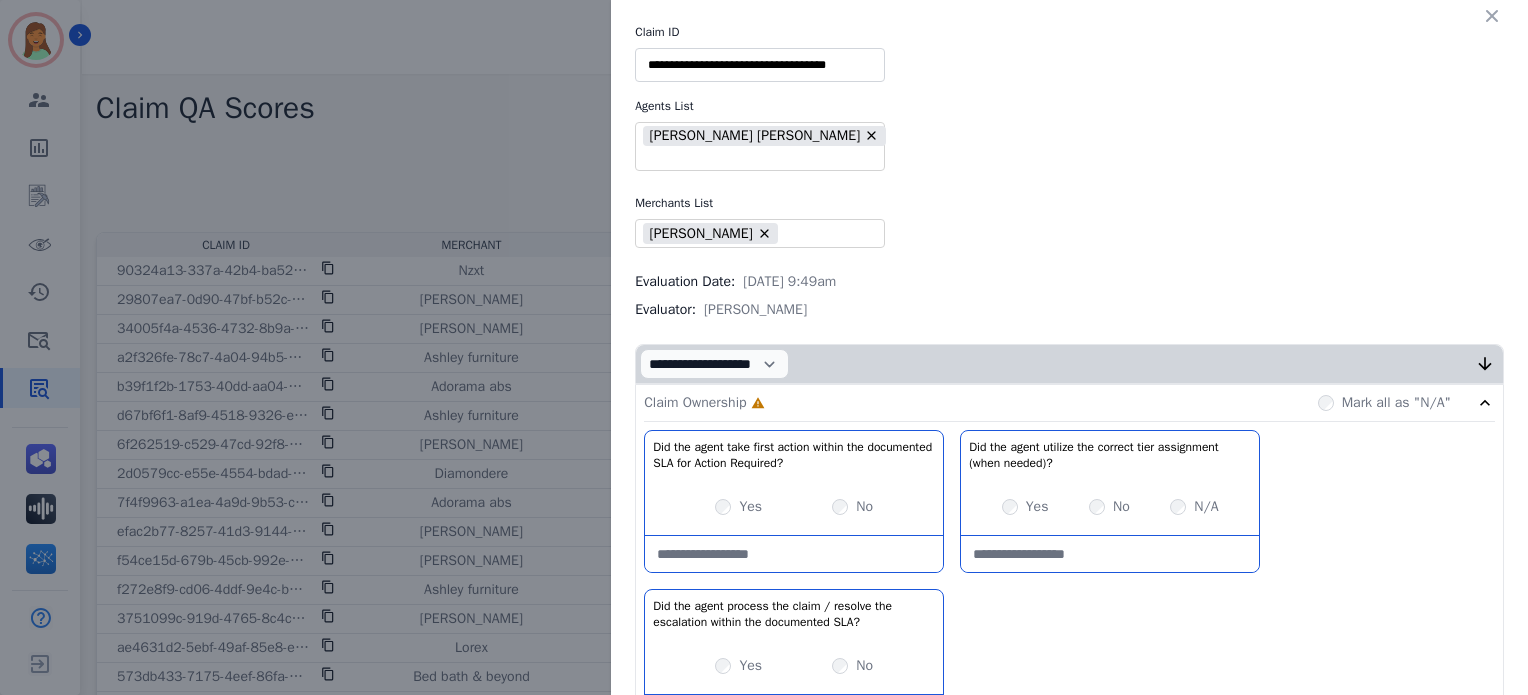 click on "Yes" at bounding box center [750, 507] 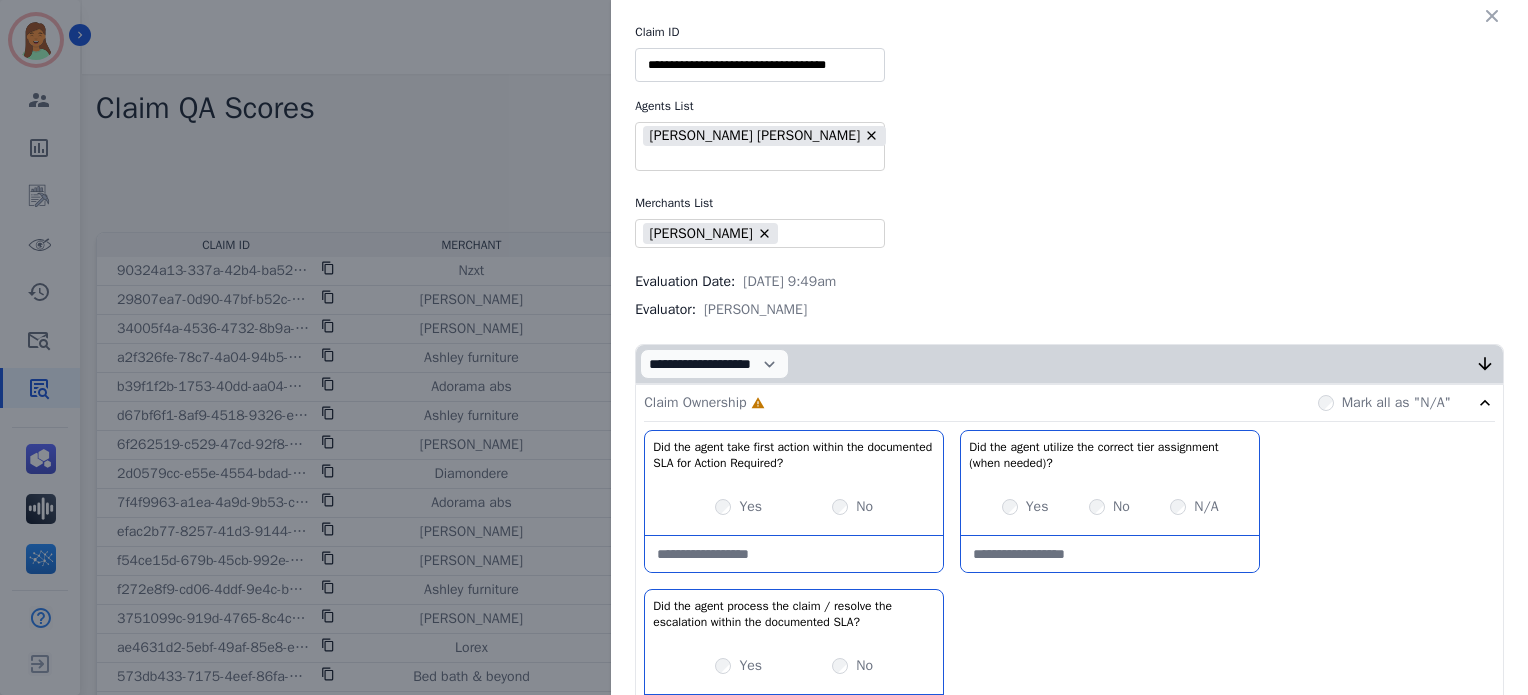 click on "Yes" at bounding box center [750, 666] 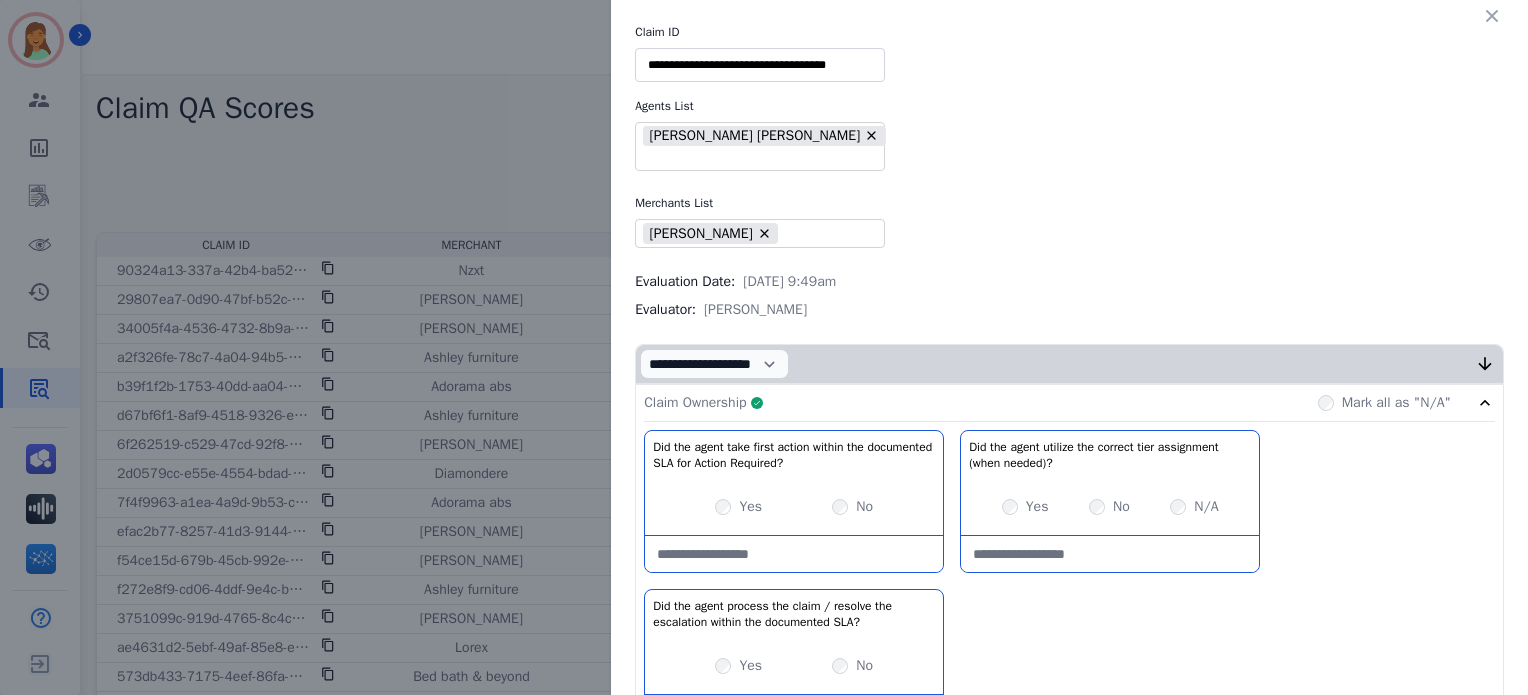 click on "Claim Ownership     Complete         Mark all as "N/A"" at bounding box center [1069, 403] 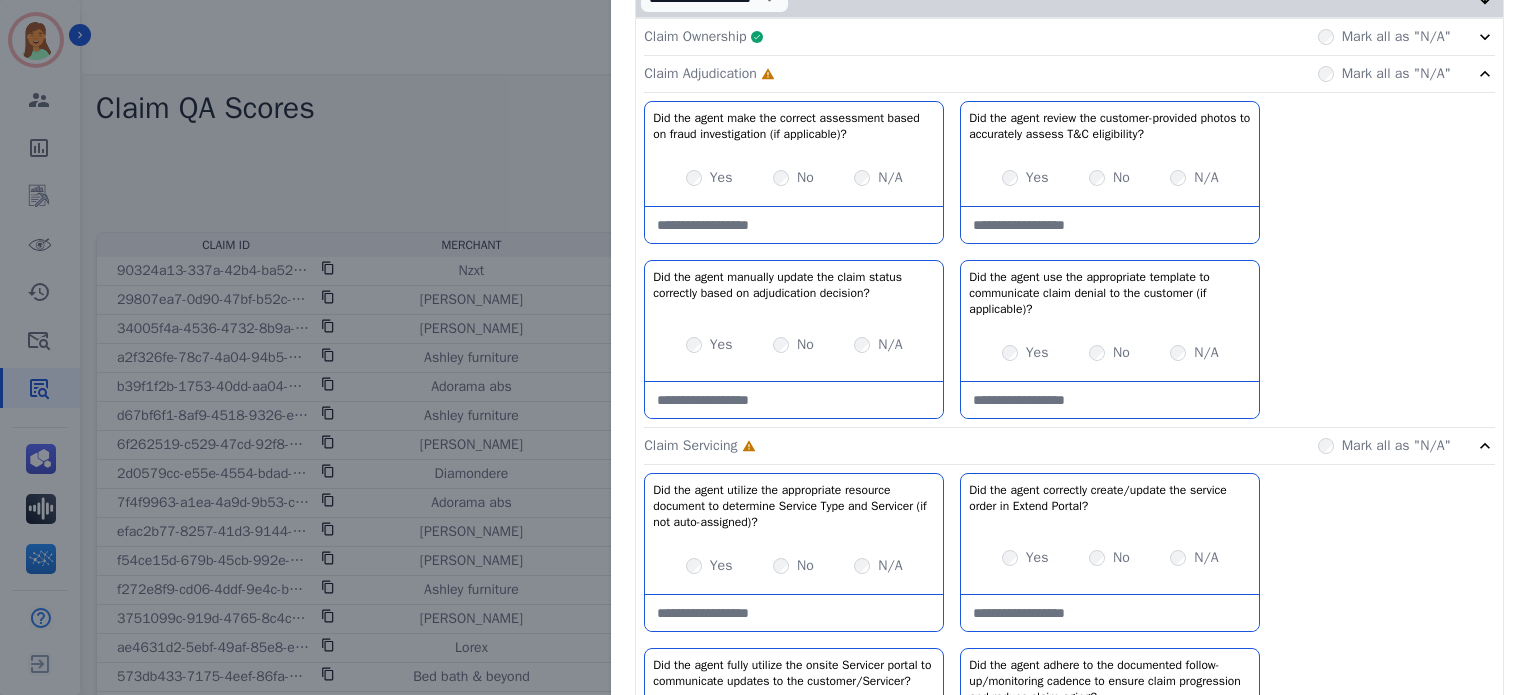 scroll, scrollTop: 372, scrollLeft: 0, axis: vertical 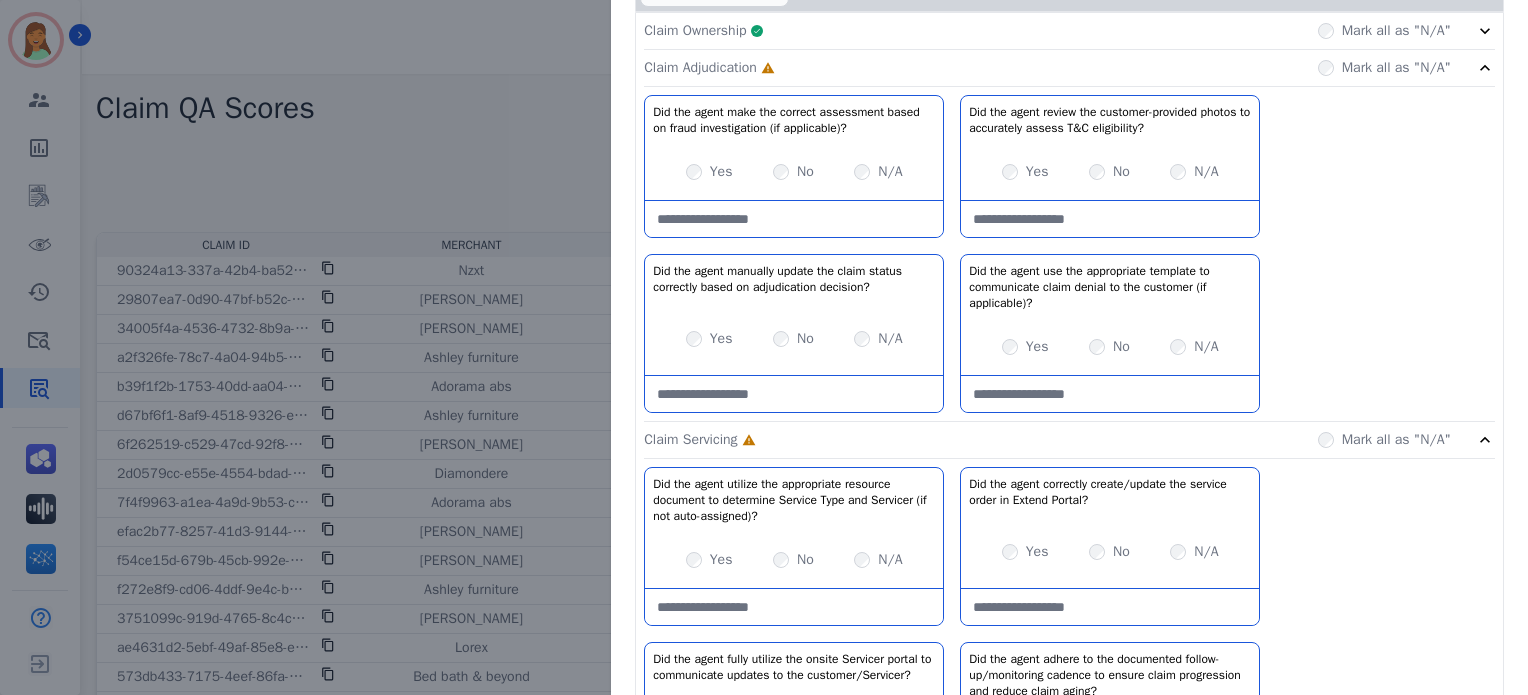 click on "Yes" at bounding box center (1025, 172) 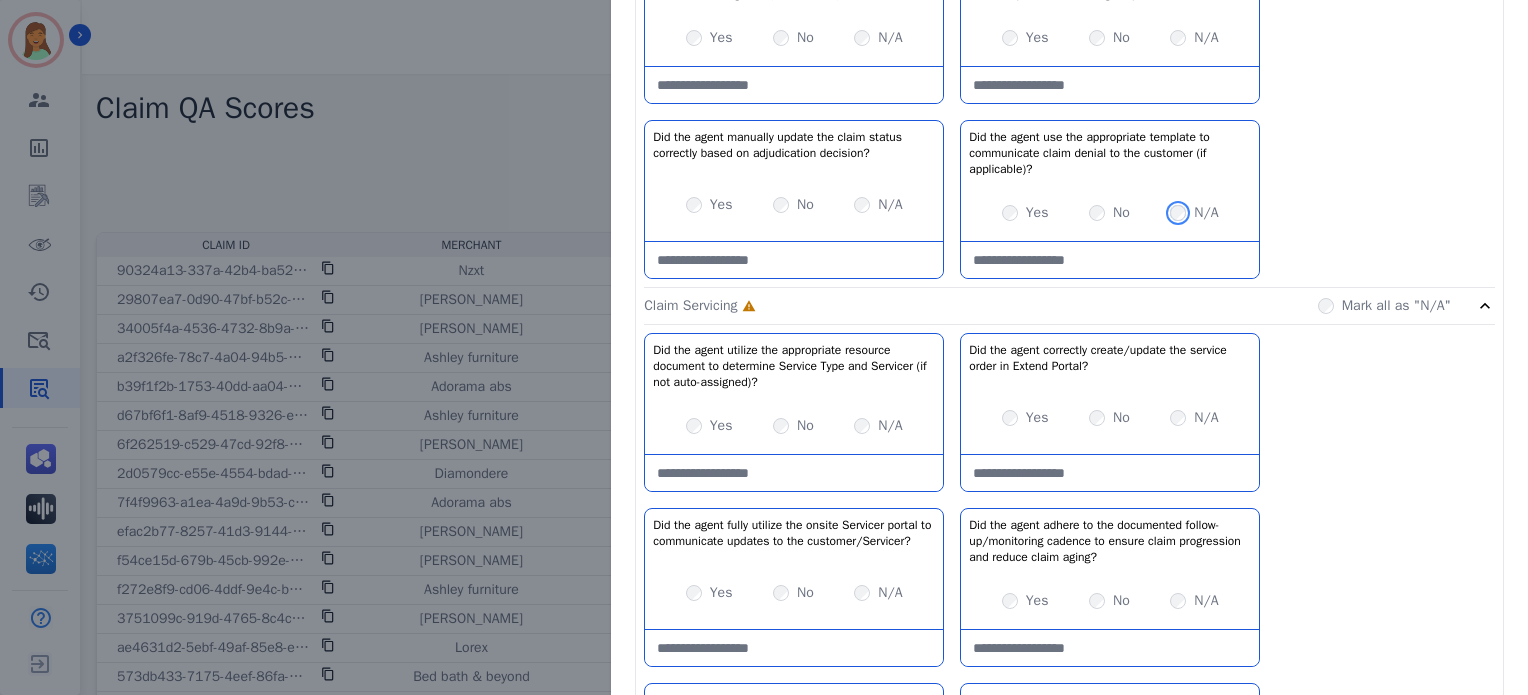 scroll, scrollTop: 640, scrollLeft: 0, axis: vertical 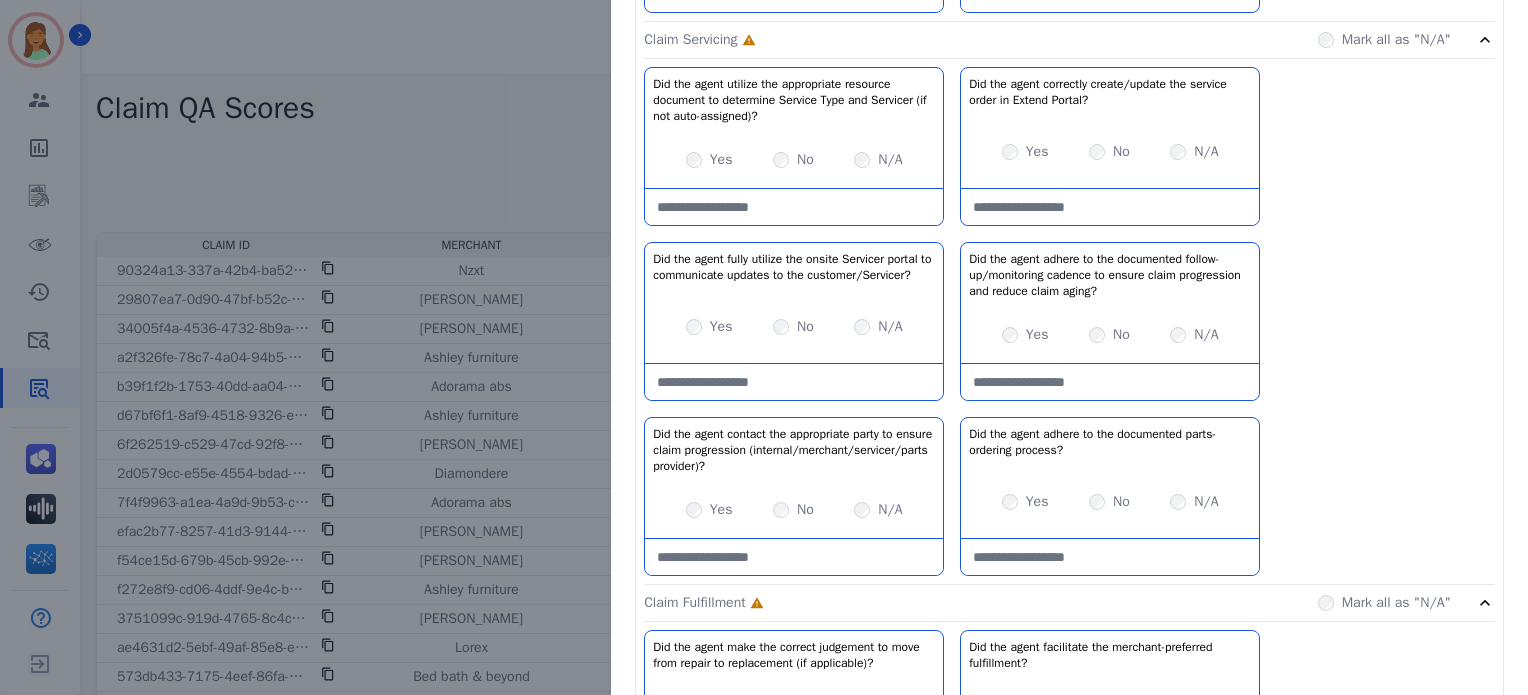 click on "Yes     No     N/A" at bounding box center (1110, 335) 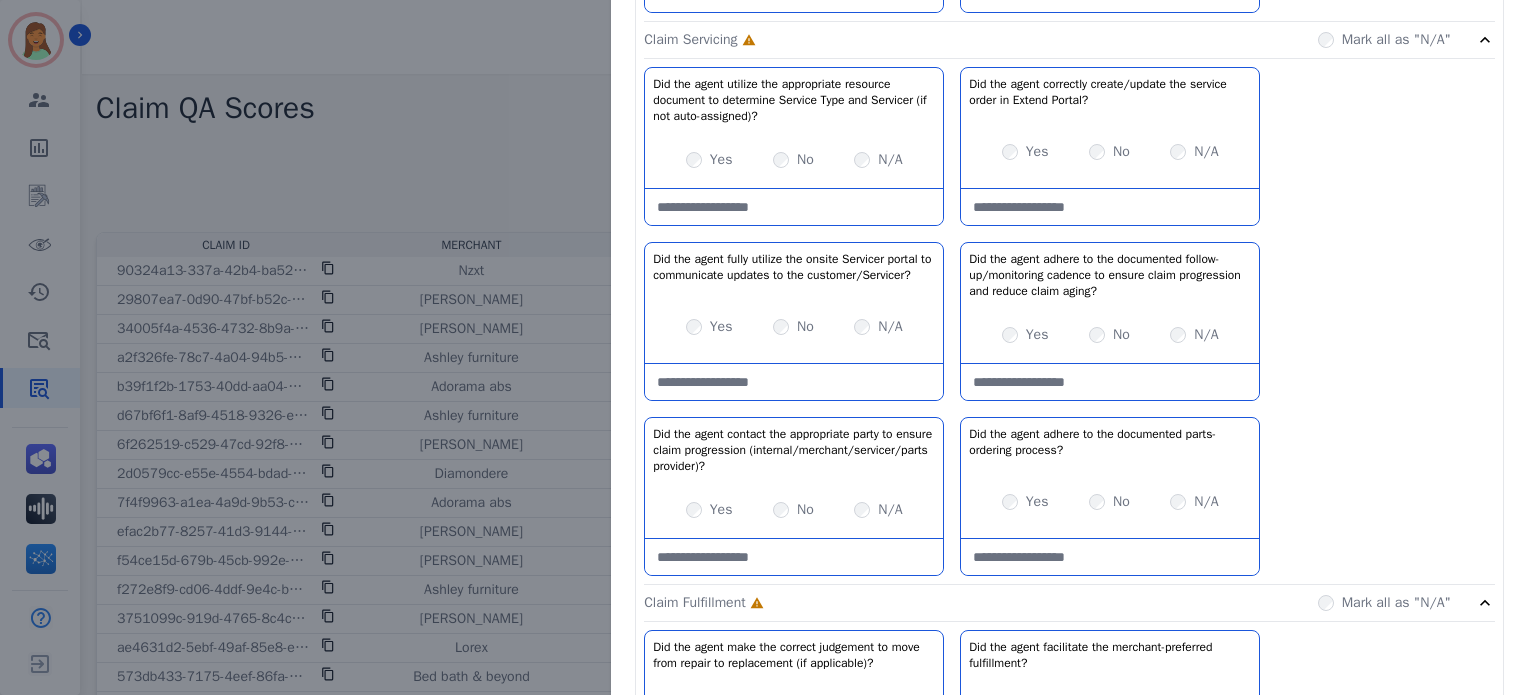 scroll, scrollTop: 906, scrollLeft: 0, axis: vertical 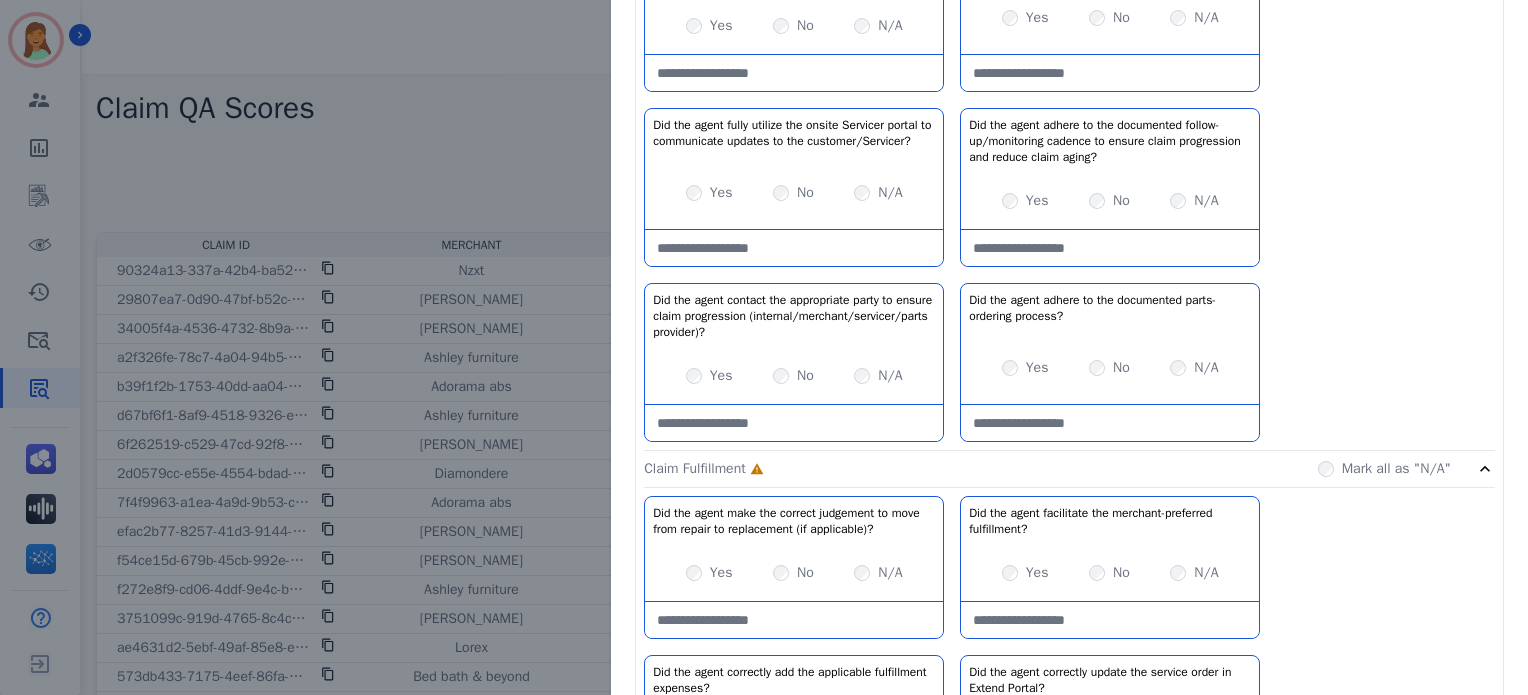 click on "Yes     No     N/A" at bounding box center [1110, 368] 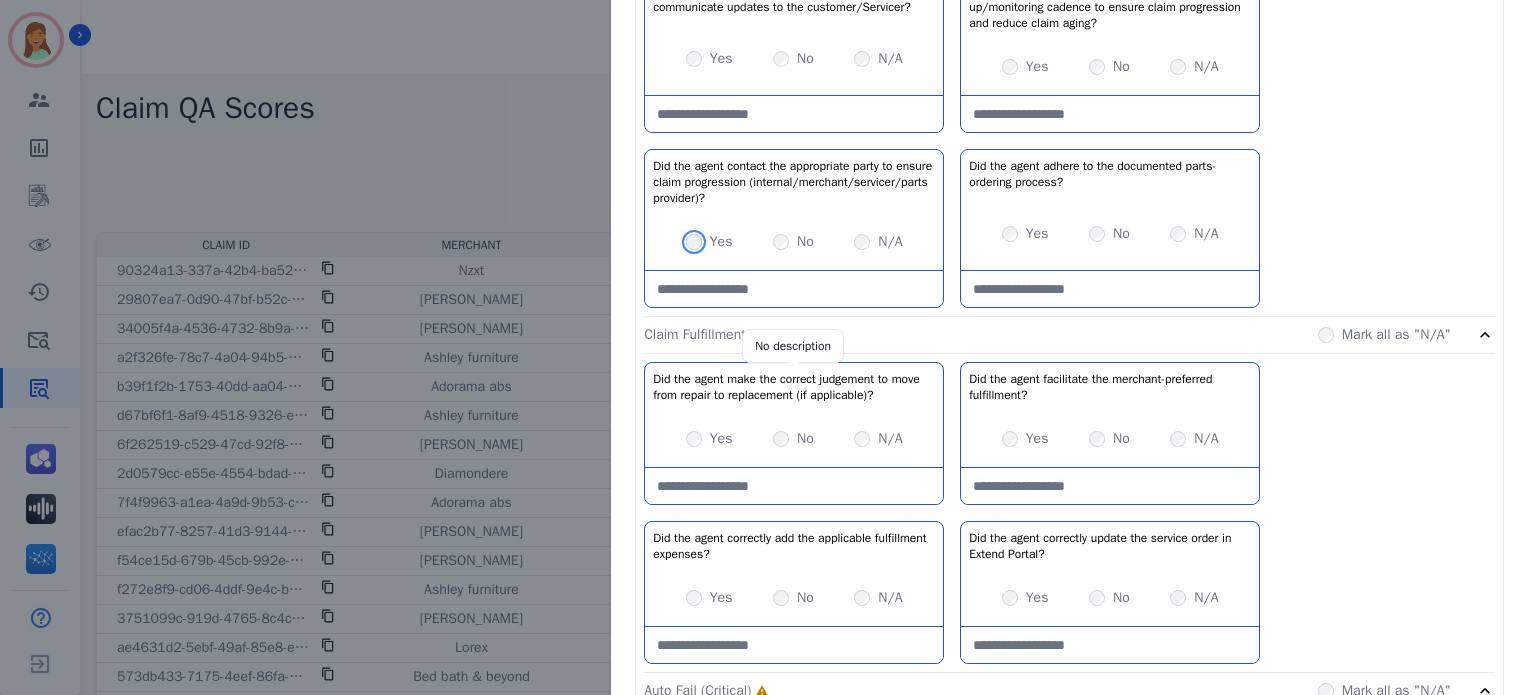 scroll, scrollTop: 1172, scrollLeft: 0, axis: vertical 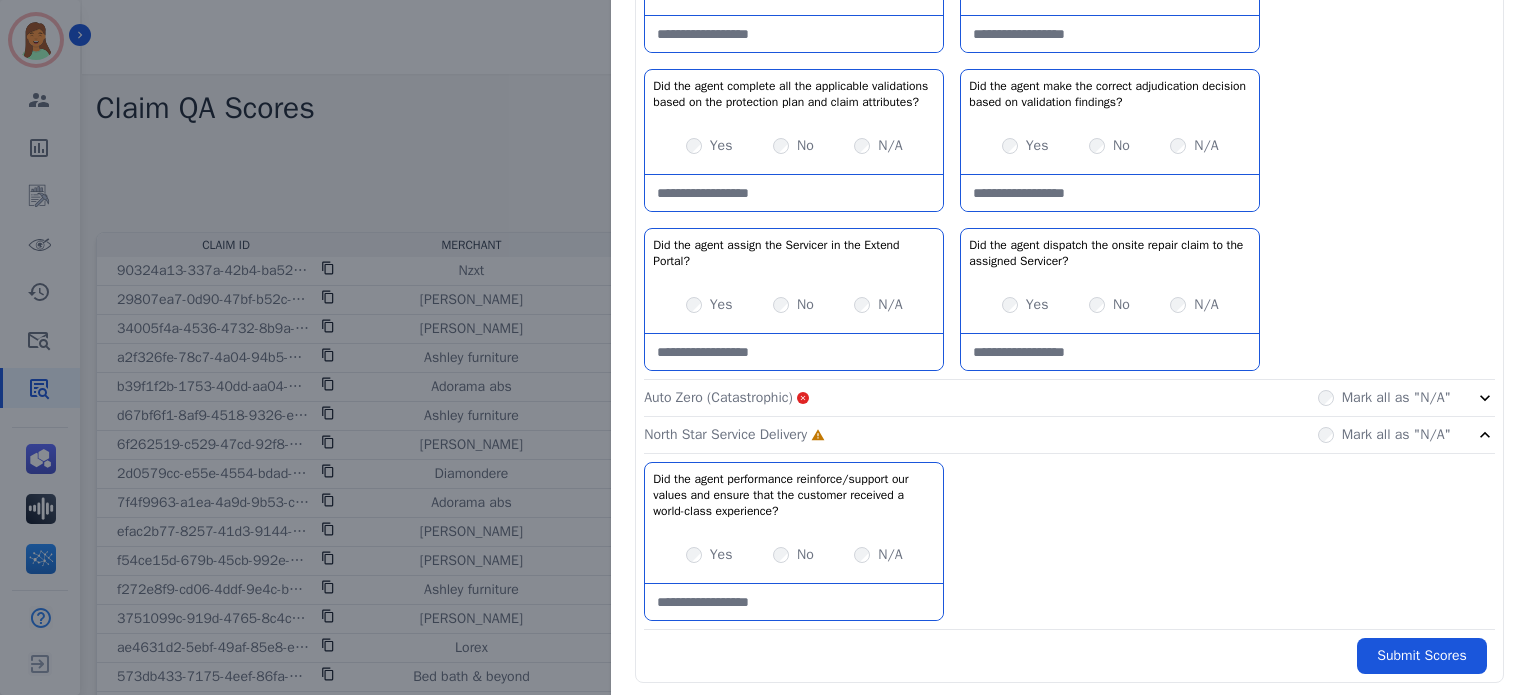 click on "Yes" at bounding box center [709, 555] 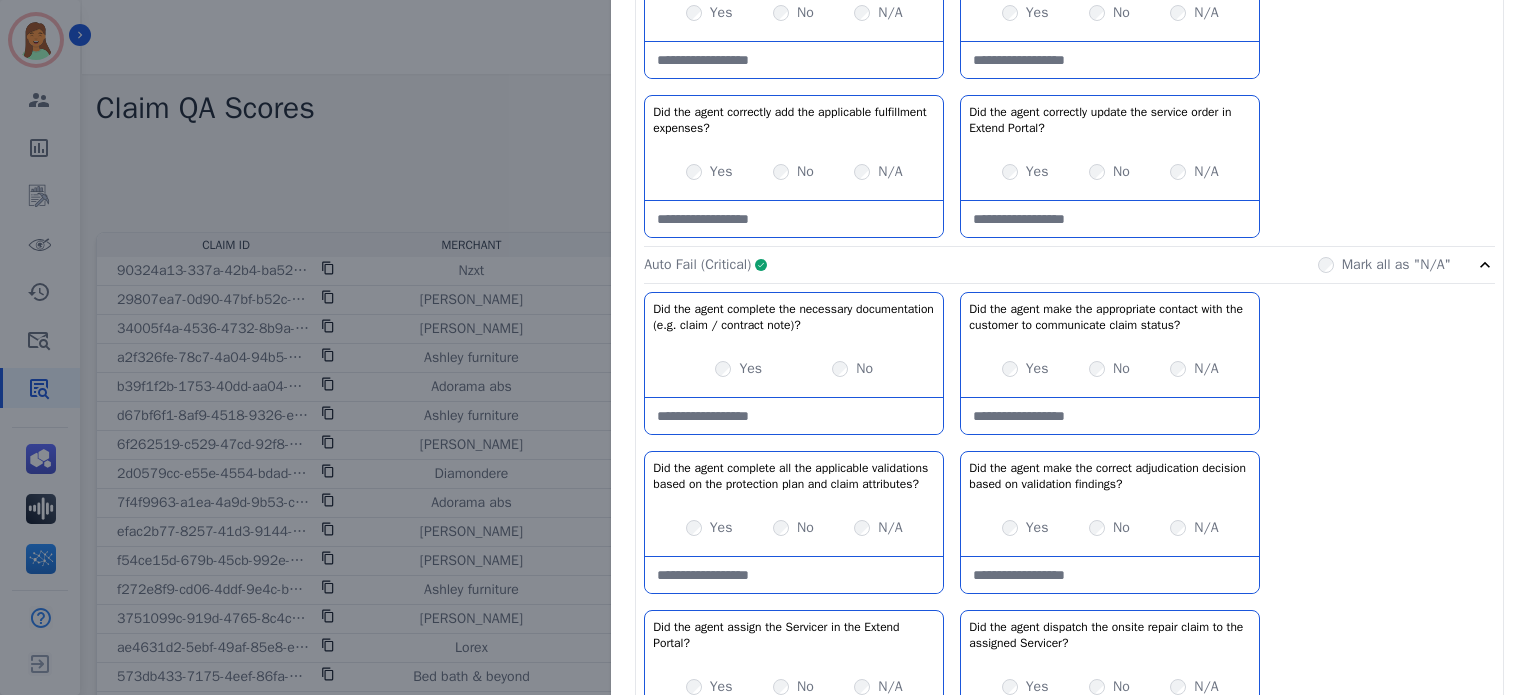 scroll, scrollTop: 1848, scrollLeft: 0, axis: vertical 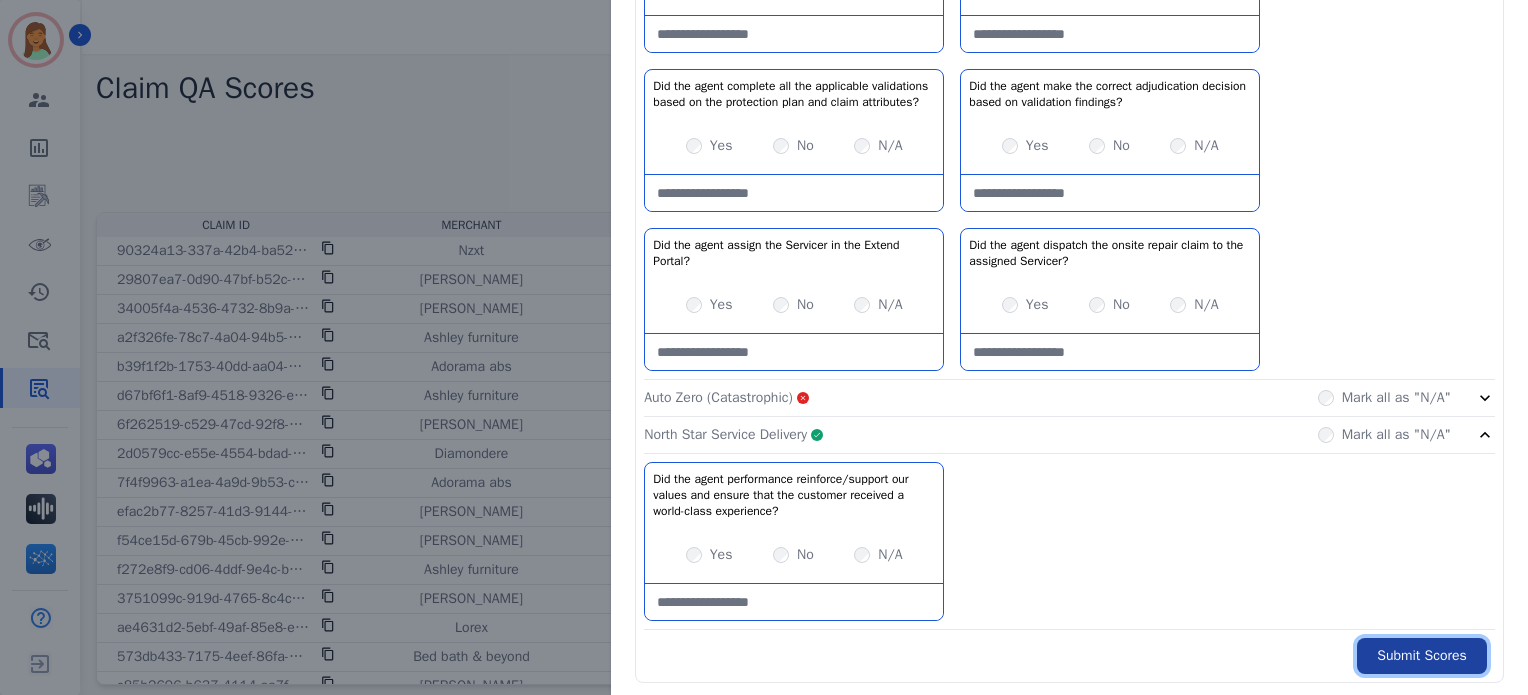 click on "Submit Scores" at bounding box center [1422, 656] 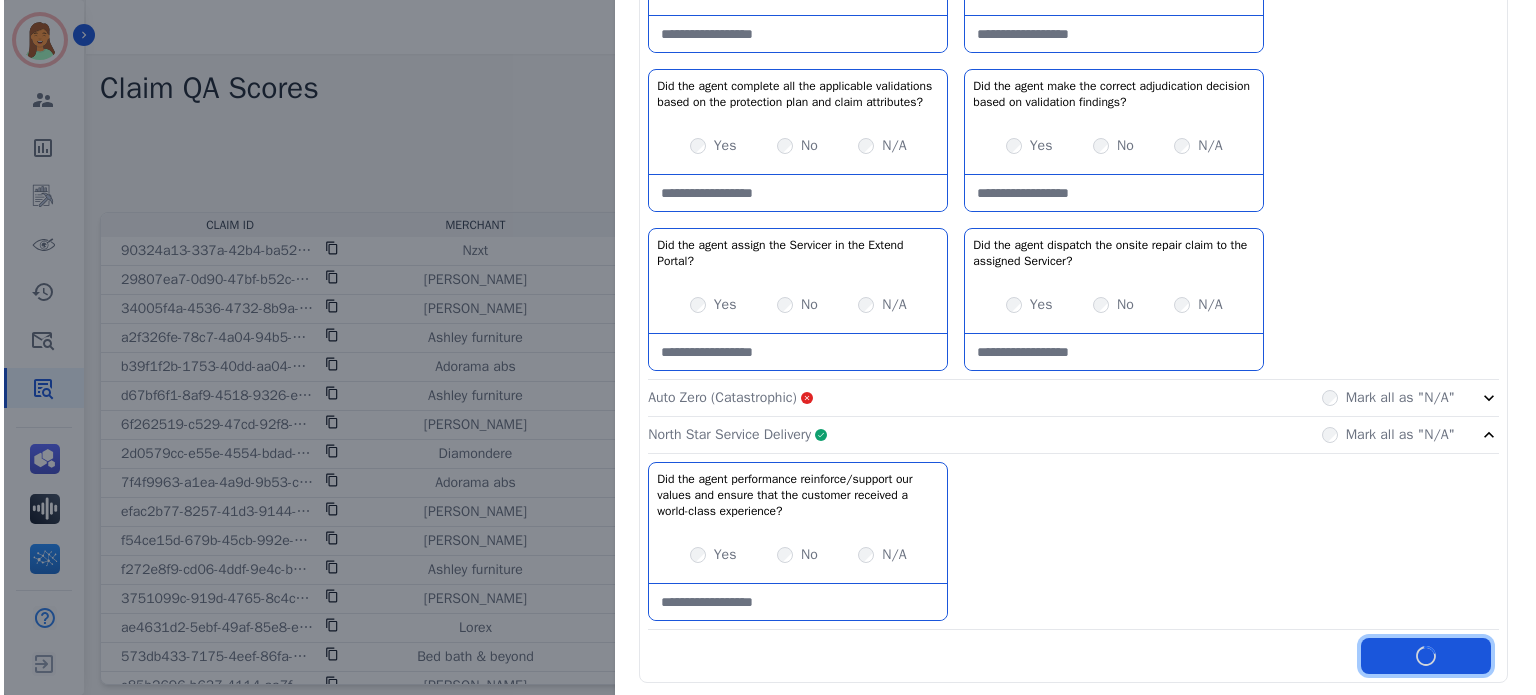 scroll, scrollTop: 0, scrollLeft: 0, axis: both 